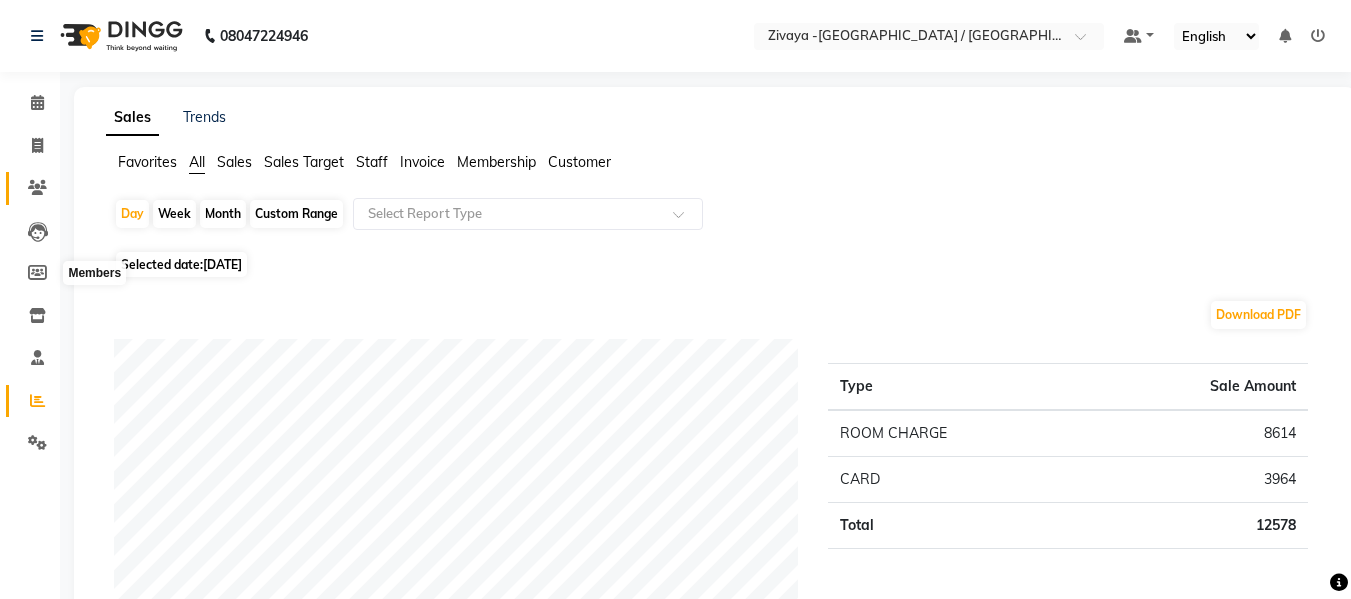 scroll, scrollTop: 0, scrollLeft: 0, axis: both 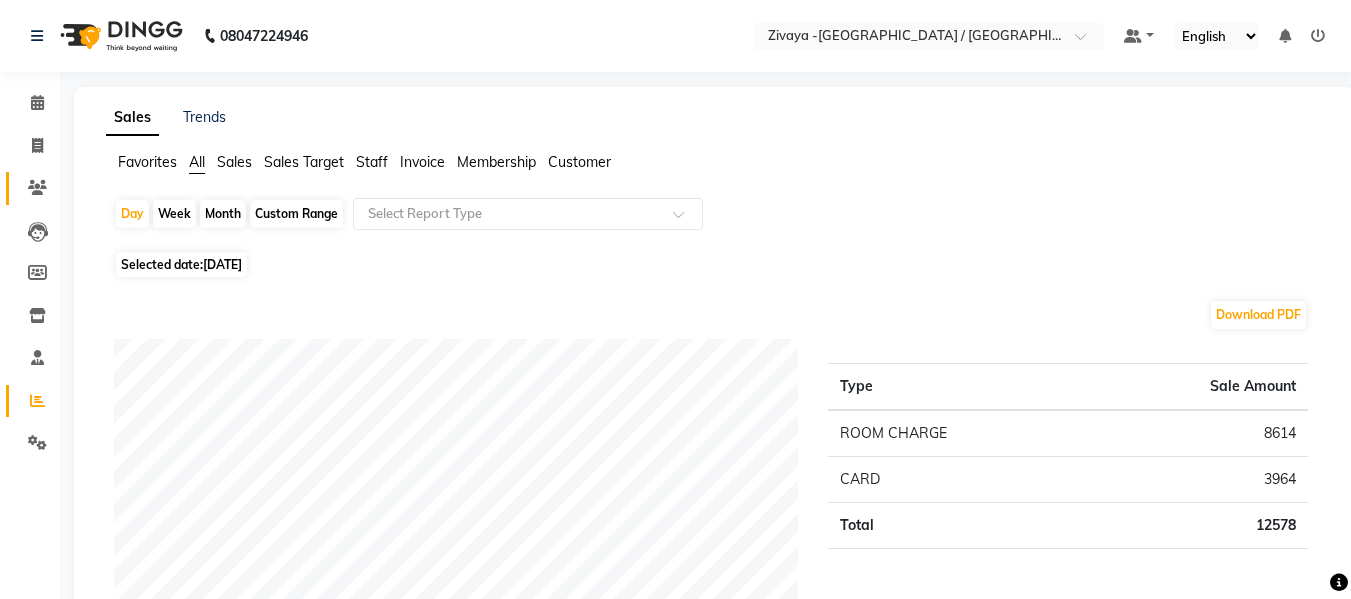 click 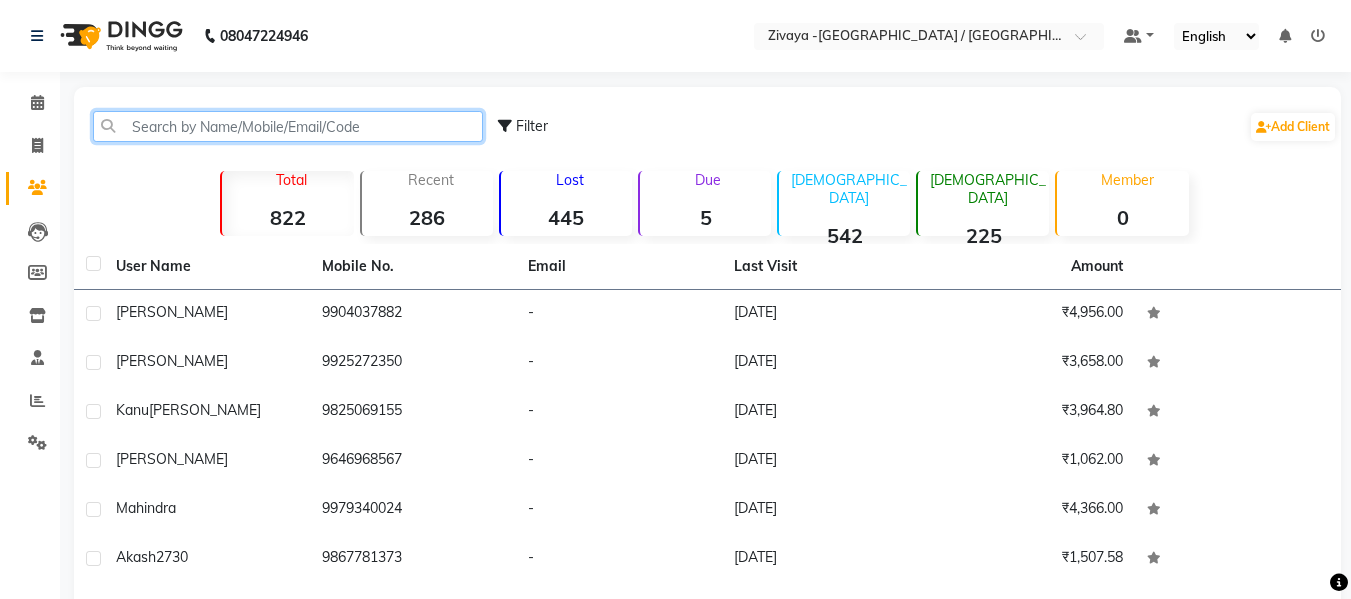 click 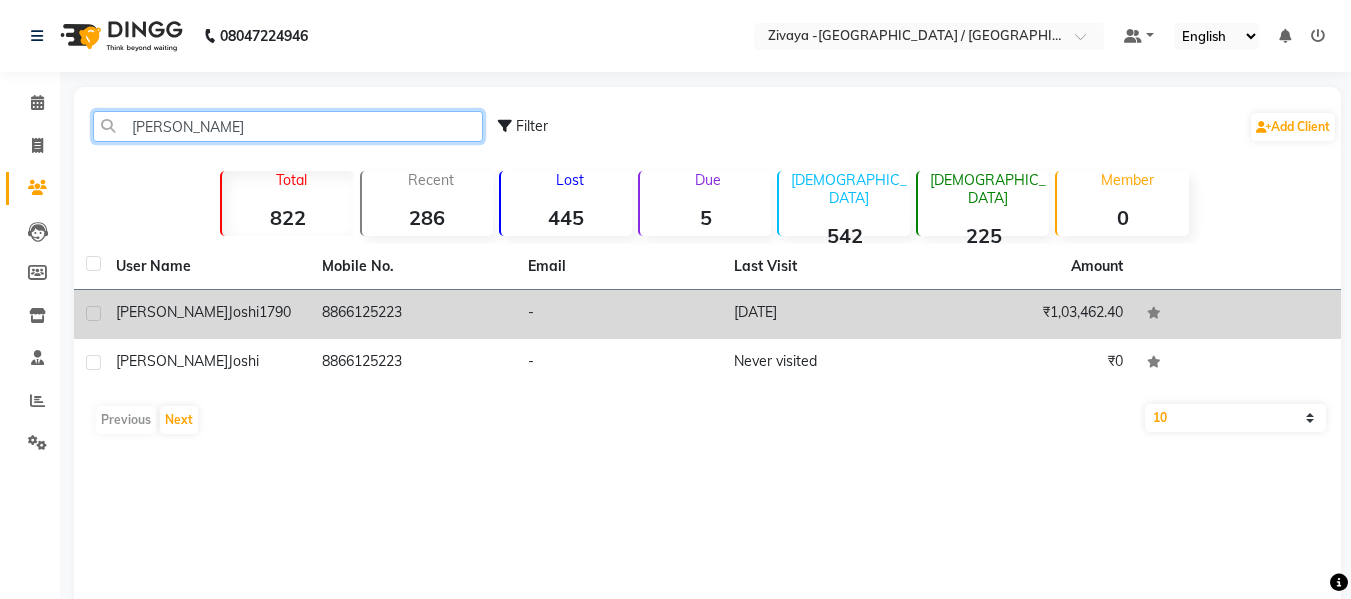 type on "[PERSON_NAME]" 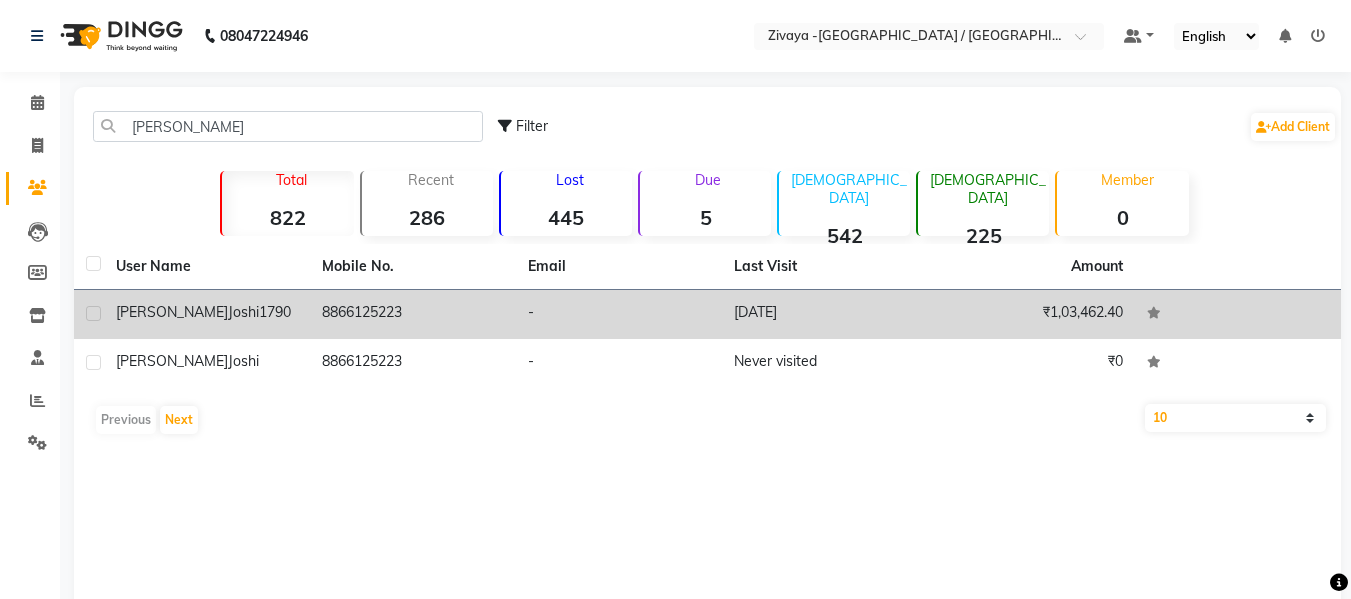 click on "[PERSON_NAME]" 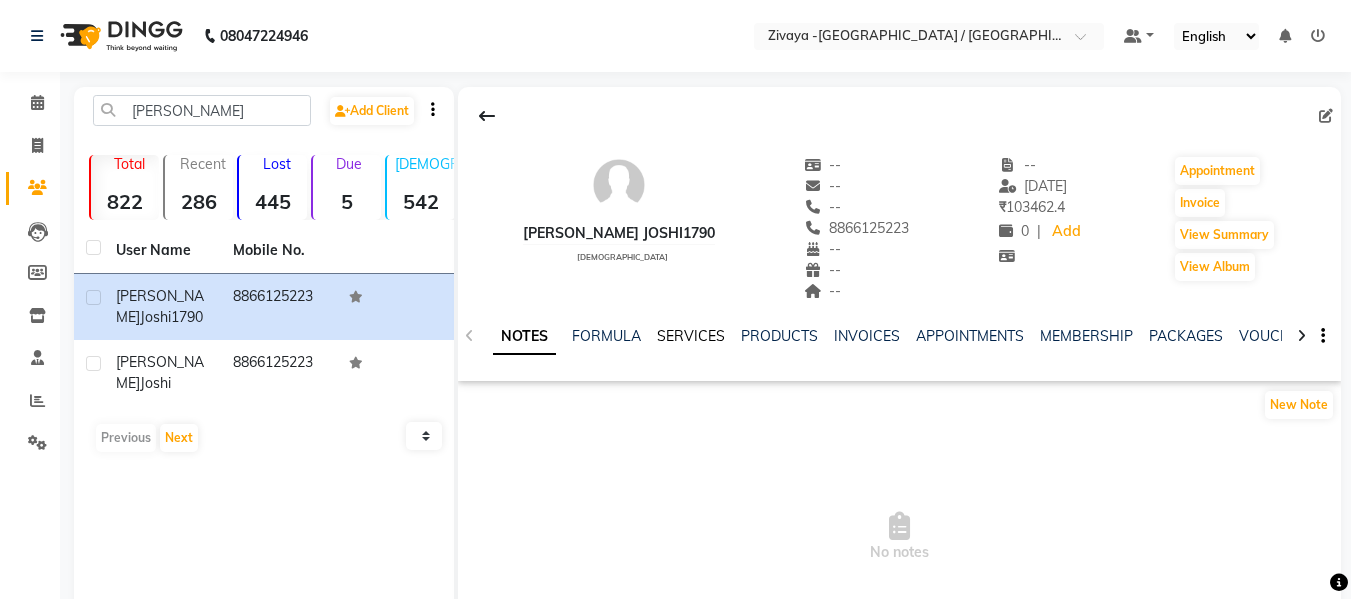 click on "SERVICES" 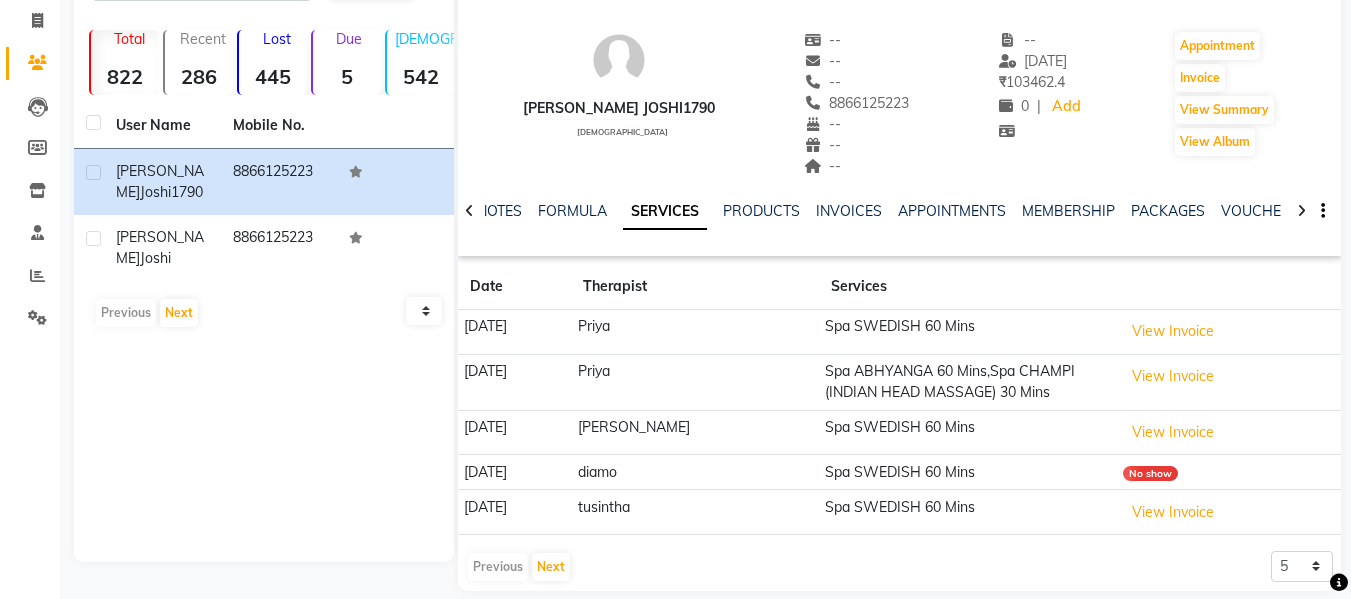 scroll, scrollTop: 147, scrollLeft: 0, axis: vertical 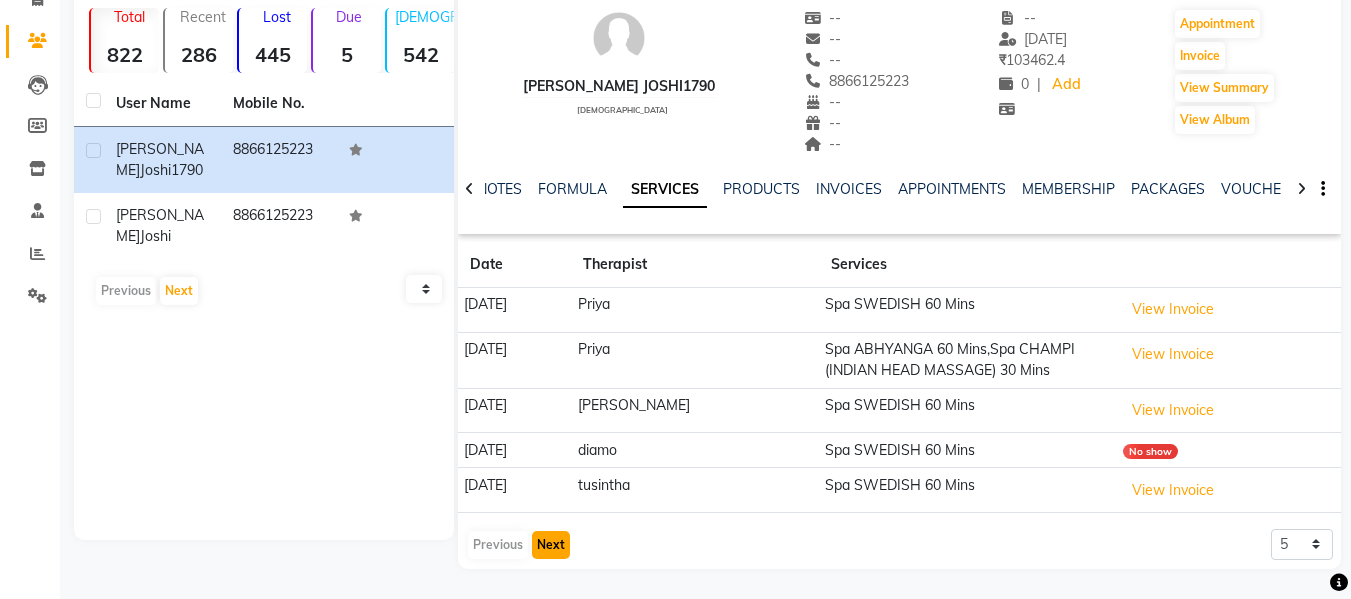 click on "Next" 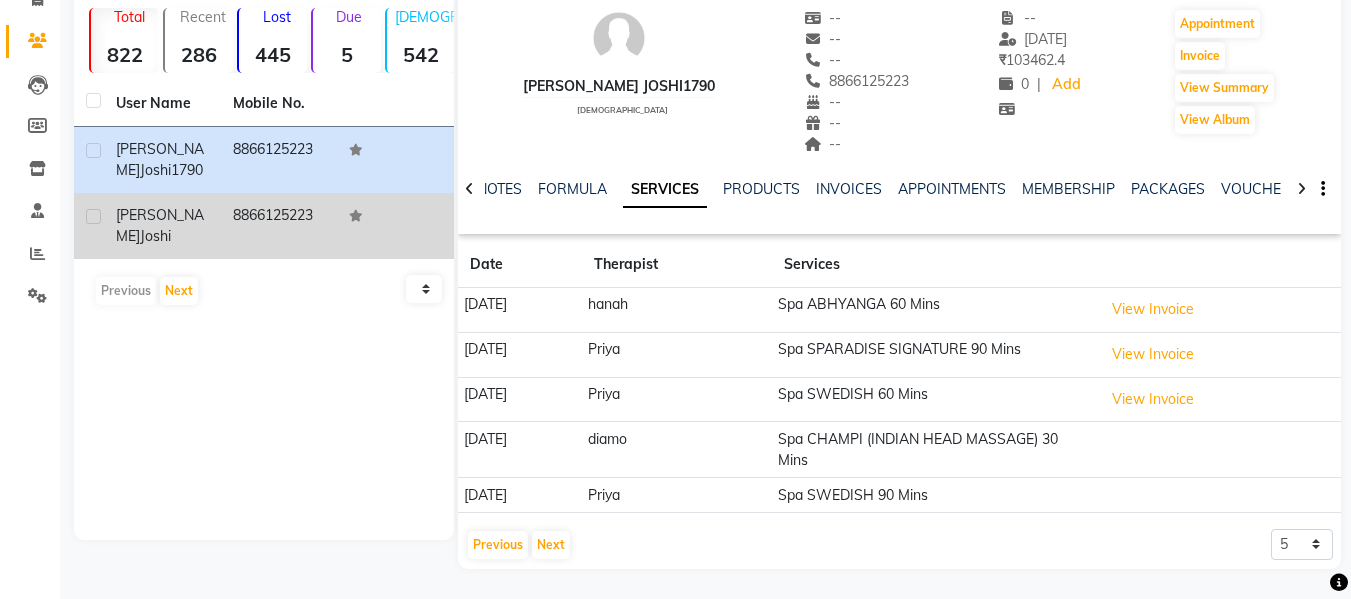 click on "[PERSON_NAME]" 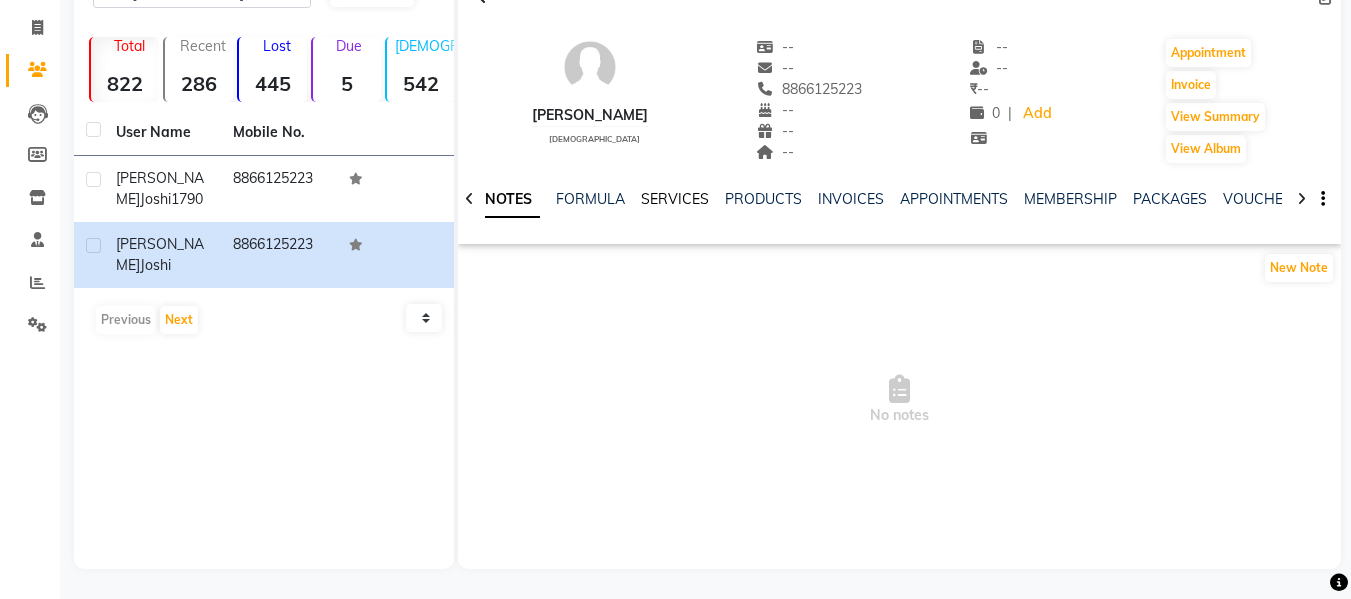click on "SERVICES" 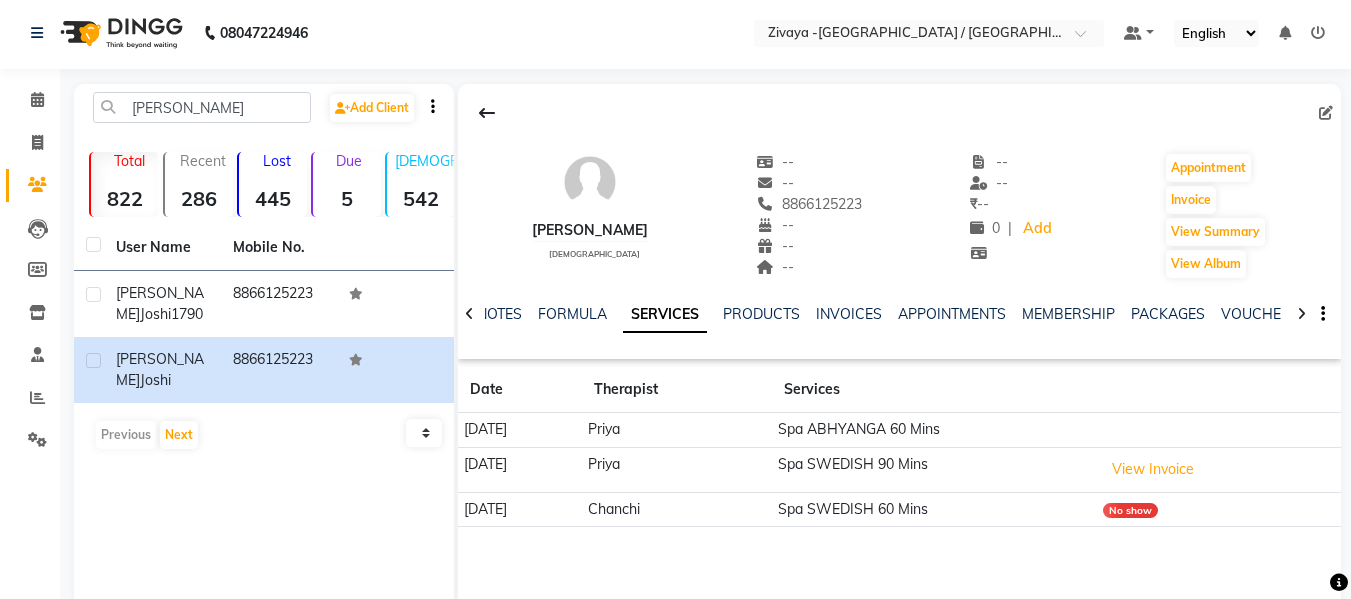 scroll, scrollTop: 0, scrollLeft: 0, axis: both 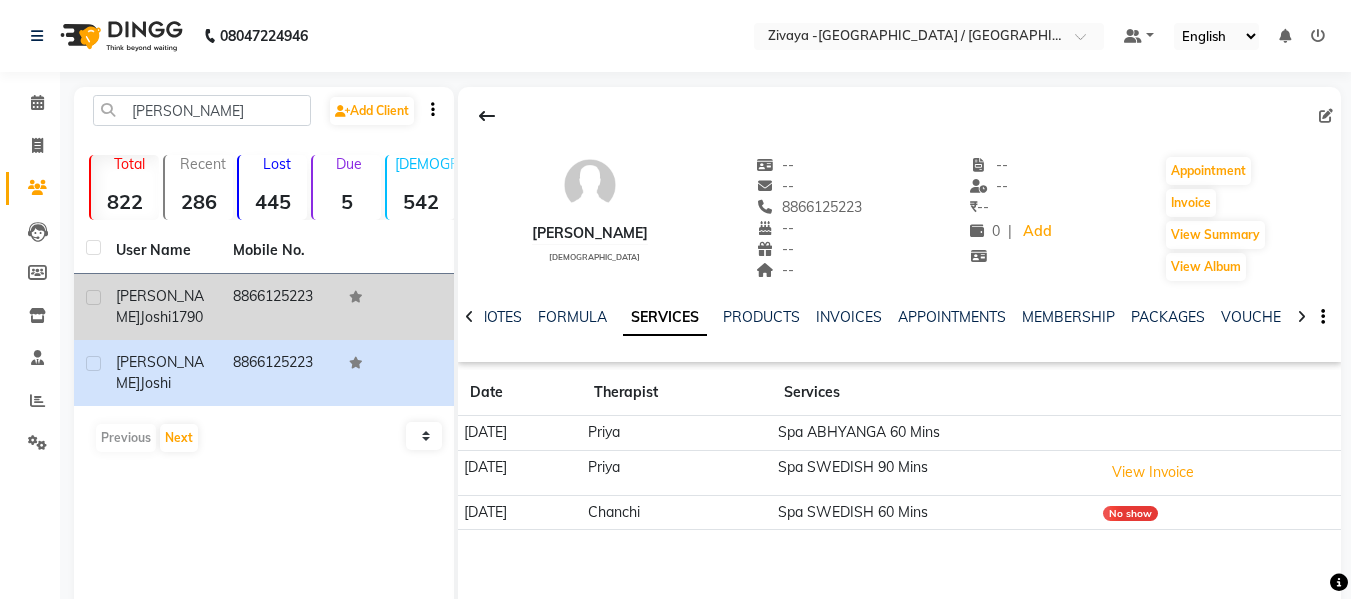 click 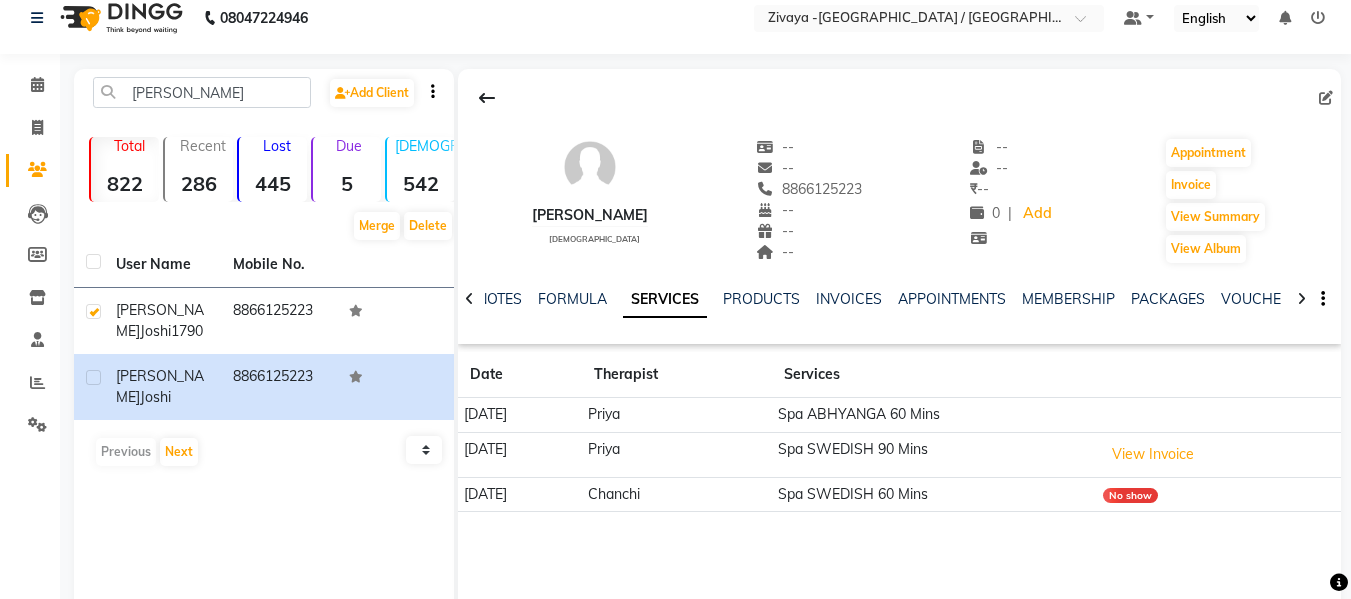 scroll, scrollTop: 118, scrollLeft: 0, axis: vertical 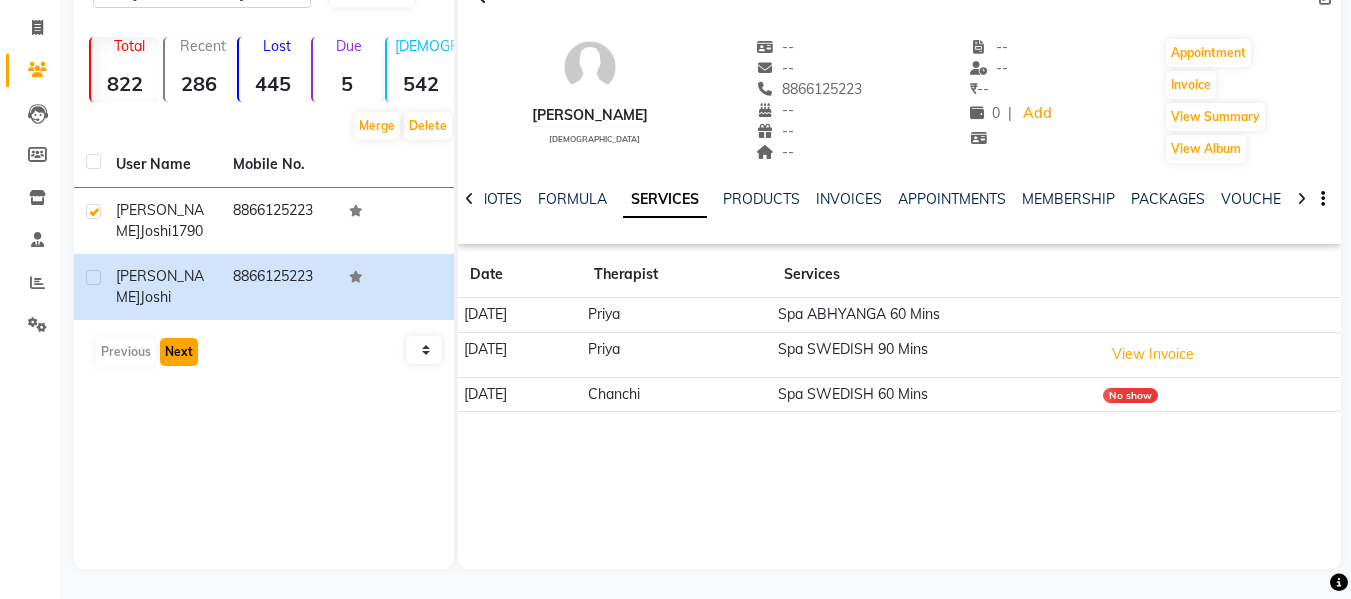 click on "Next" 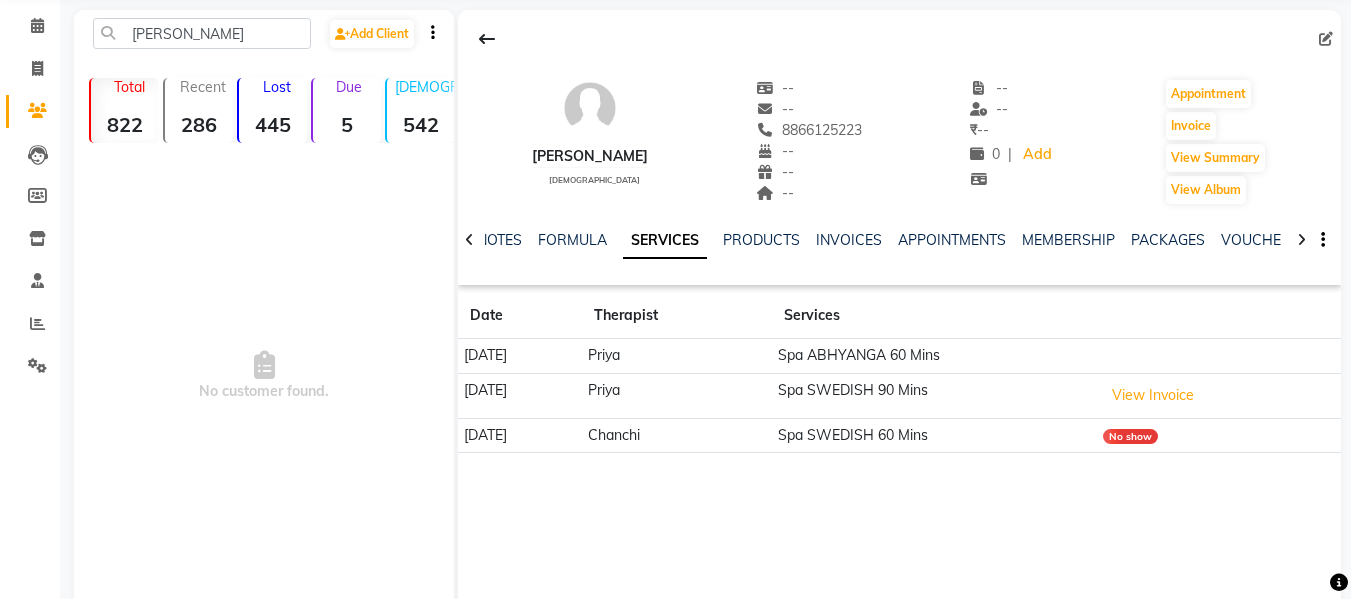 scroll, scrollTop: 149, scrollLeft: 0, axis: vertical 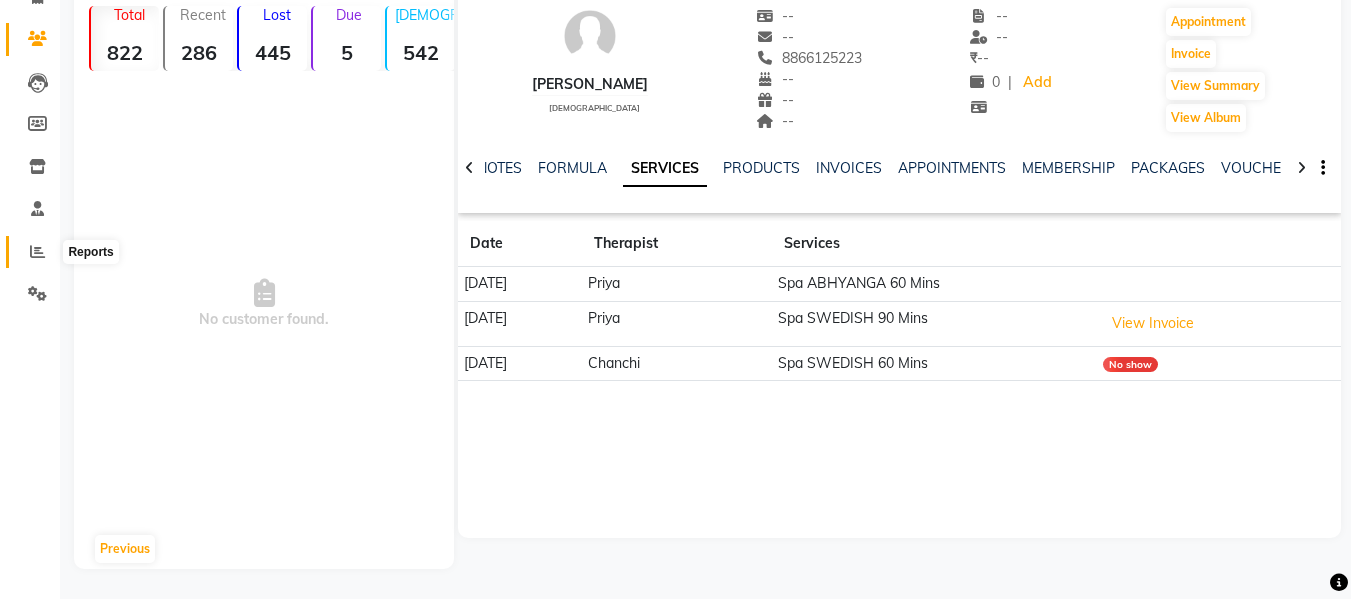 click 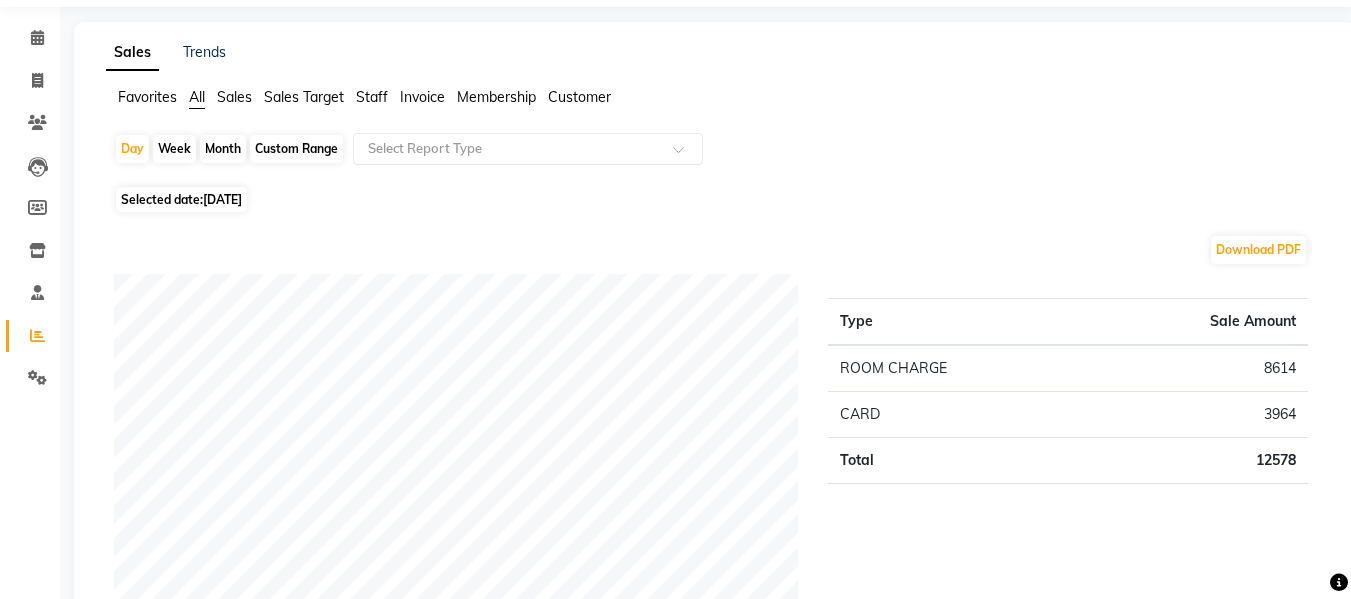 scroll, scrollTop: 100, scrollLeft: 0, axis: vertical 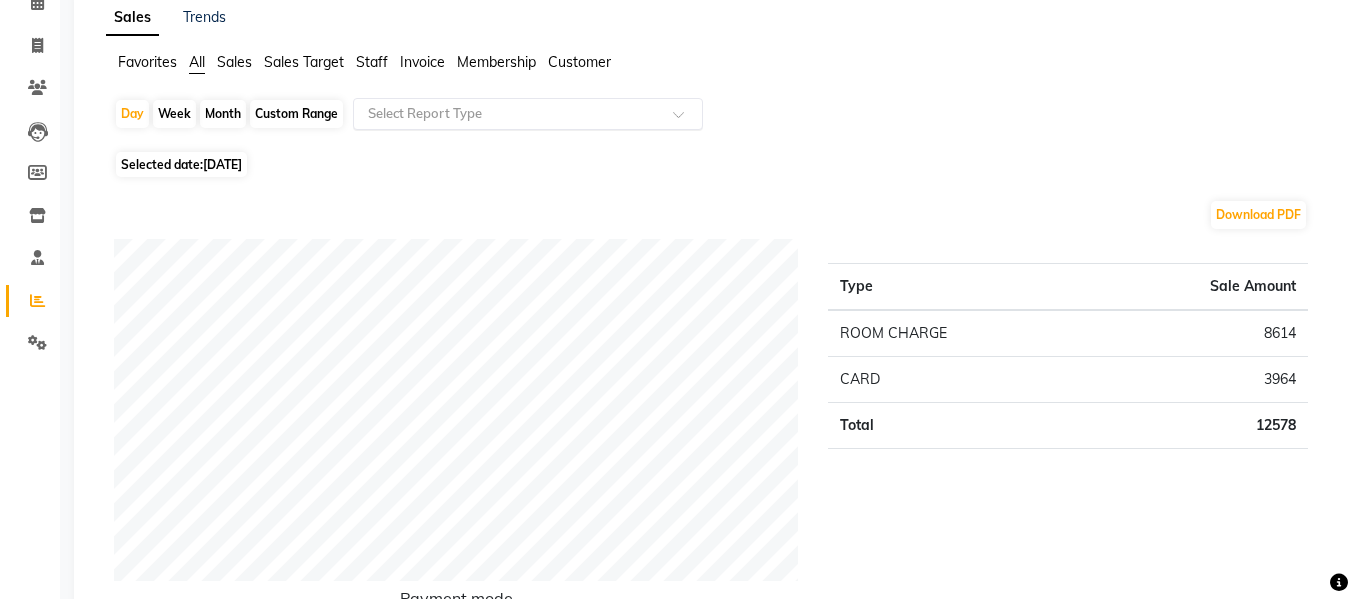 click 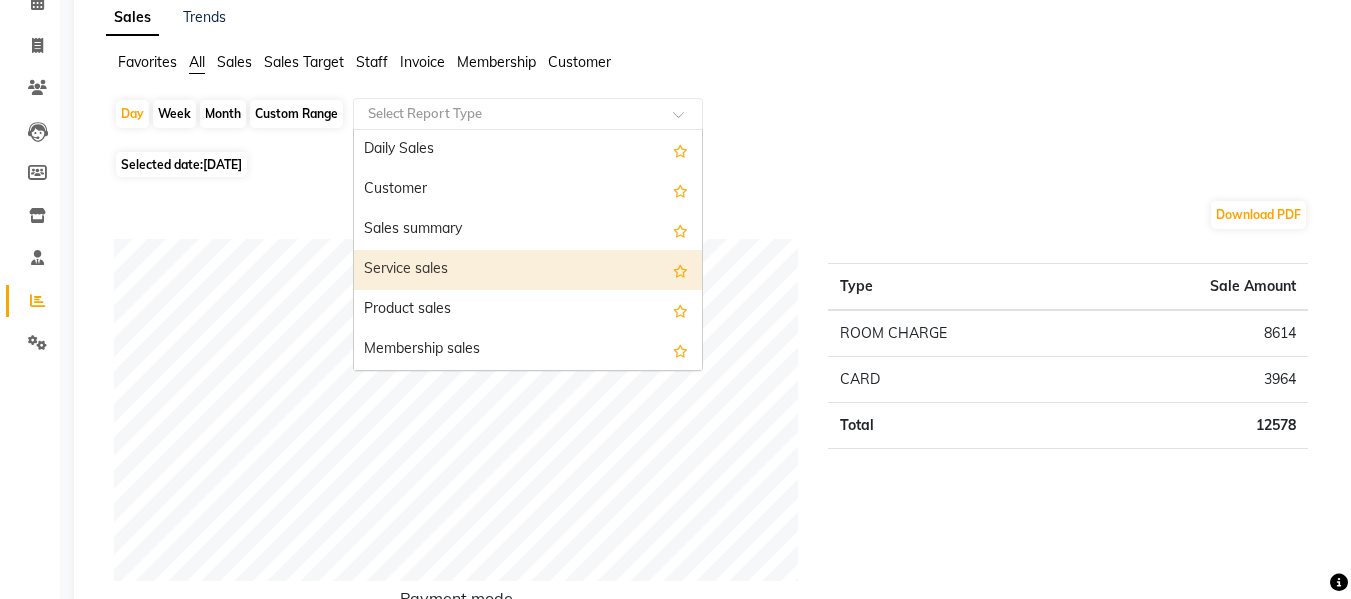 click on "Month" 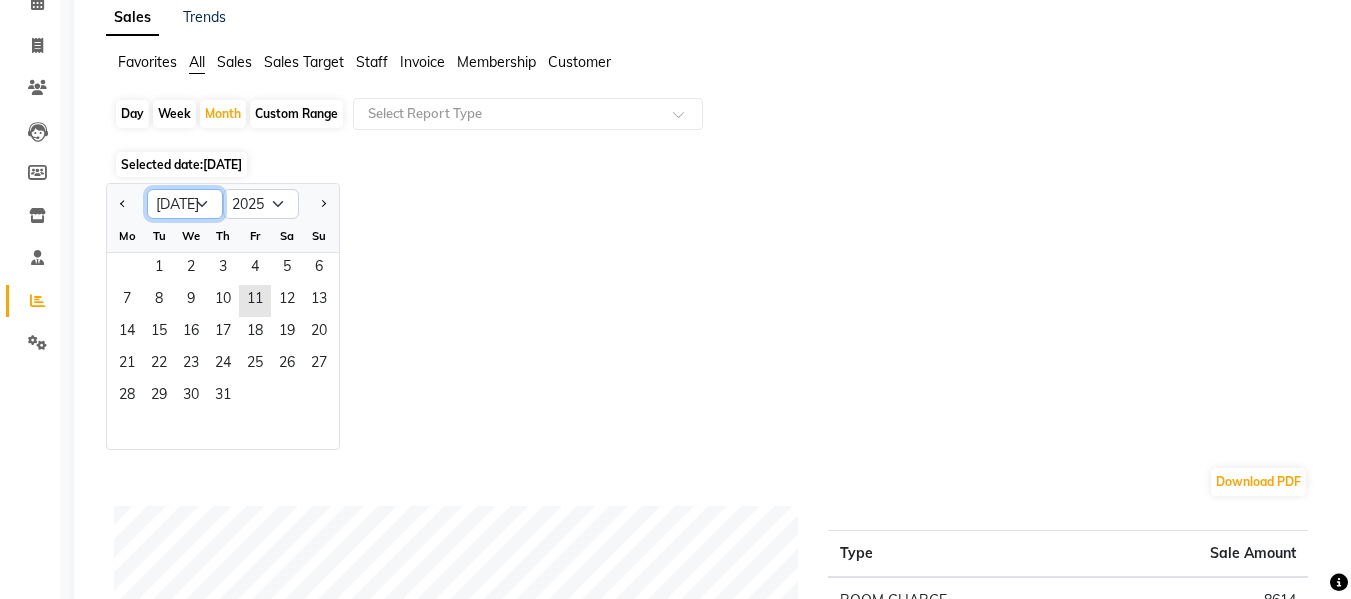 click on "Jan Feb Mar Apr May Jun [DATE] Aug Sep Oct Nov Dec" 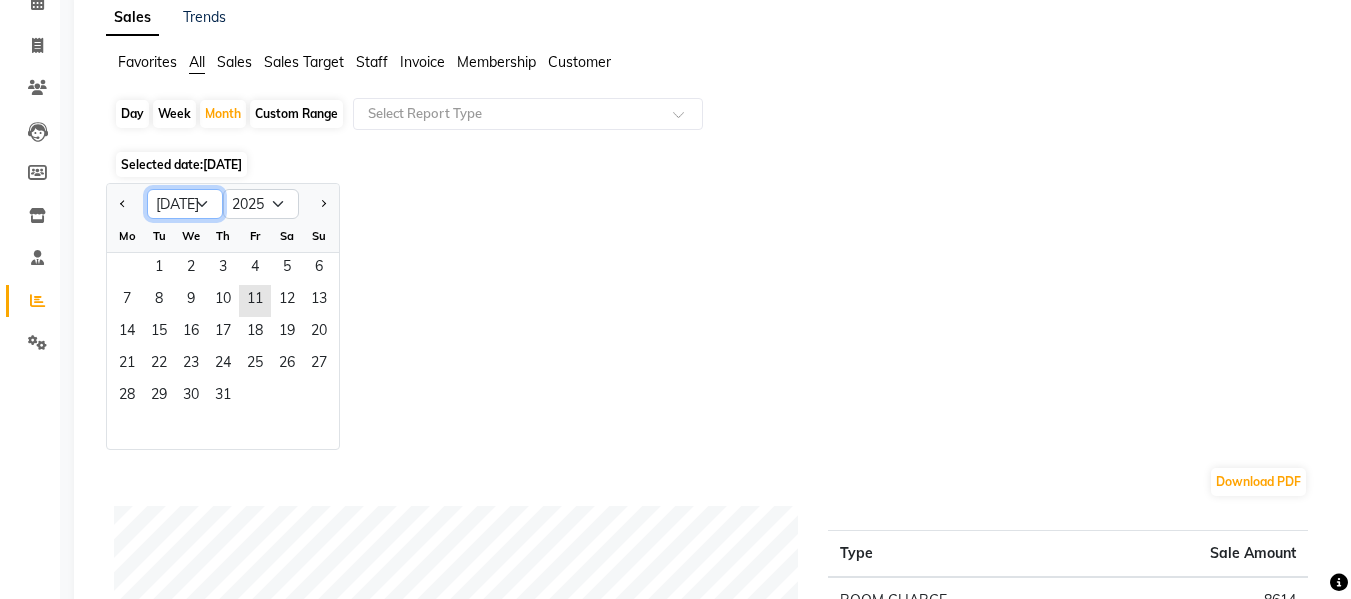 select on "6" 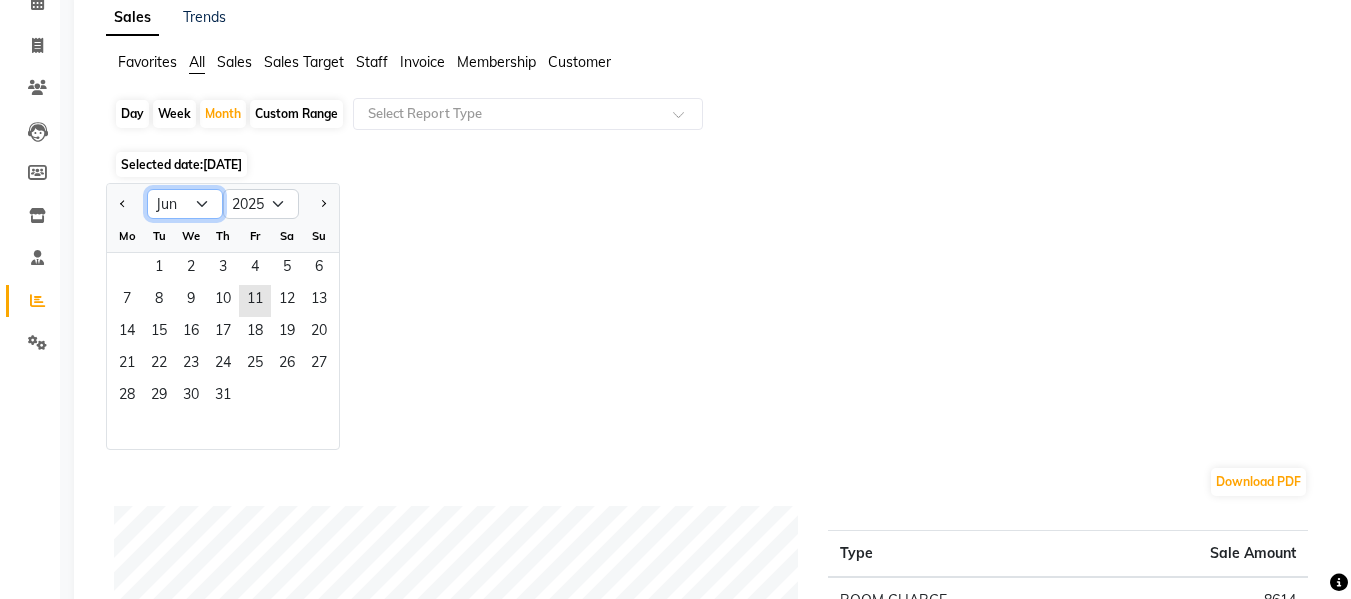 click on "Jan Feb Mar Apr May Jun [DATE] Aug Sep Oct Nov Dec" 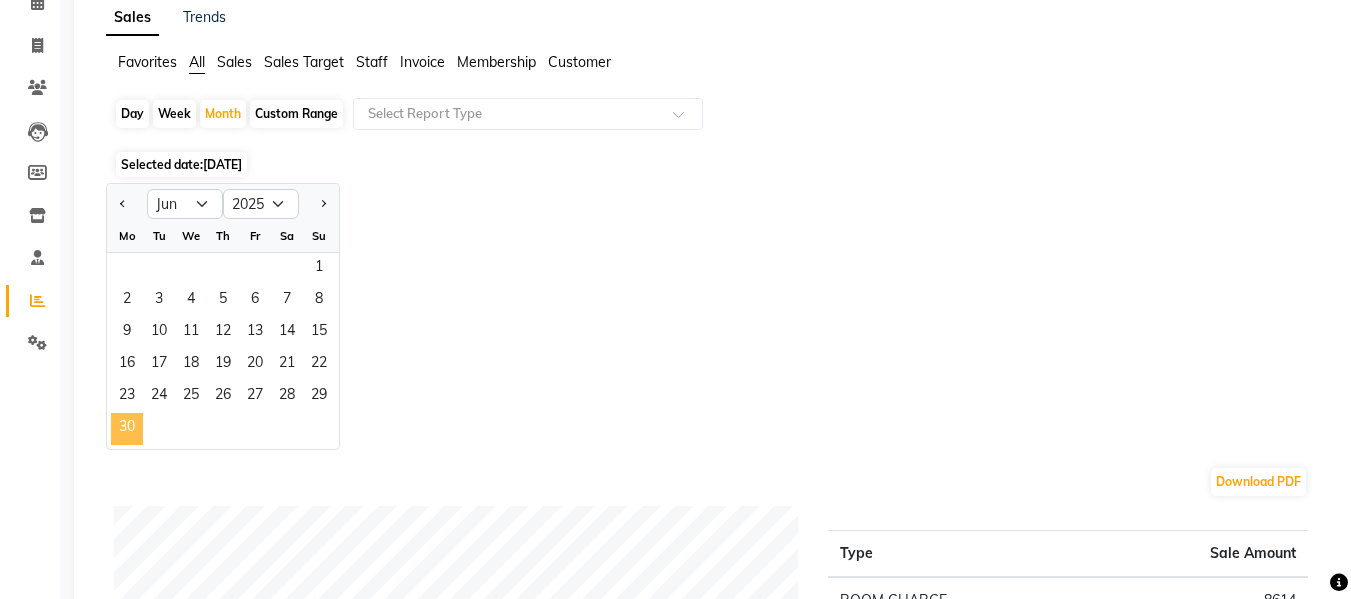 click on "30" 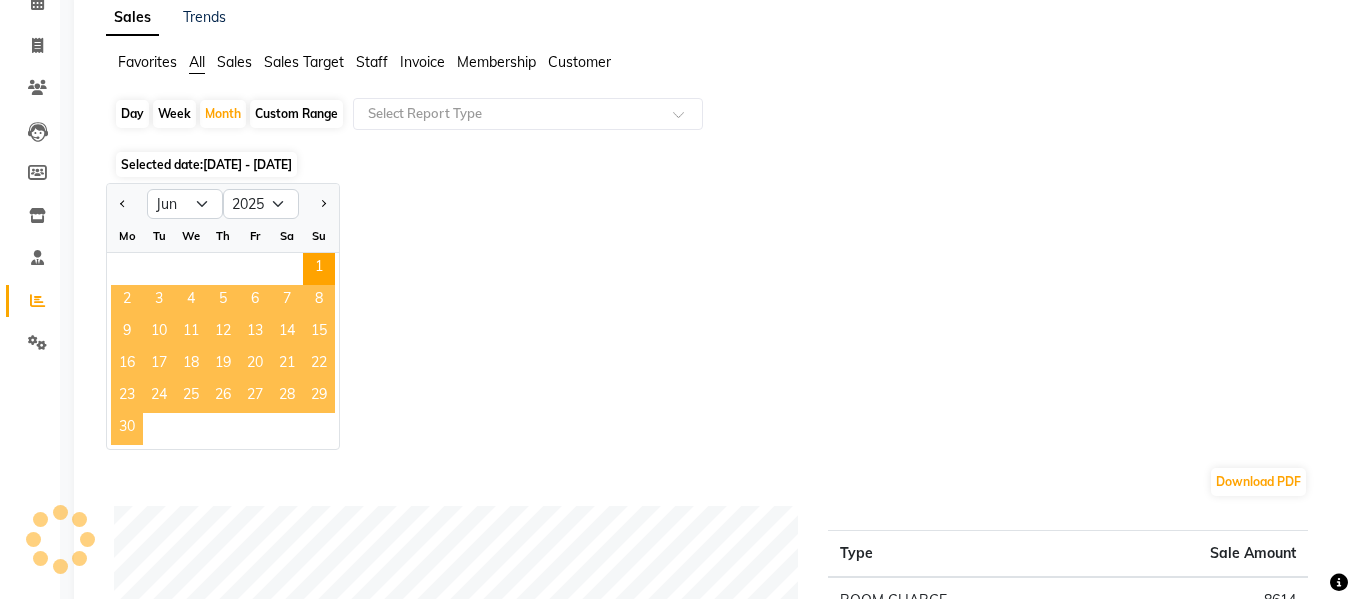 click on "30" 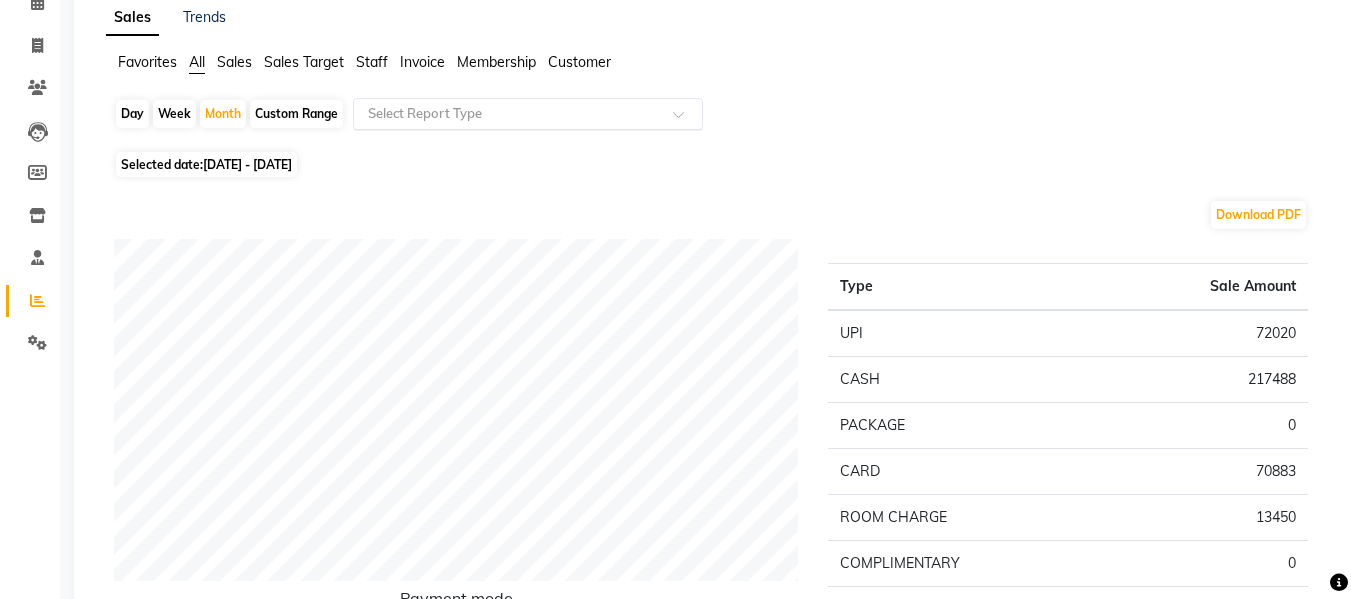click 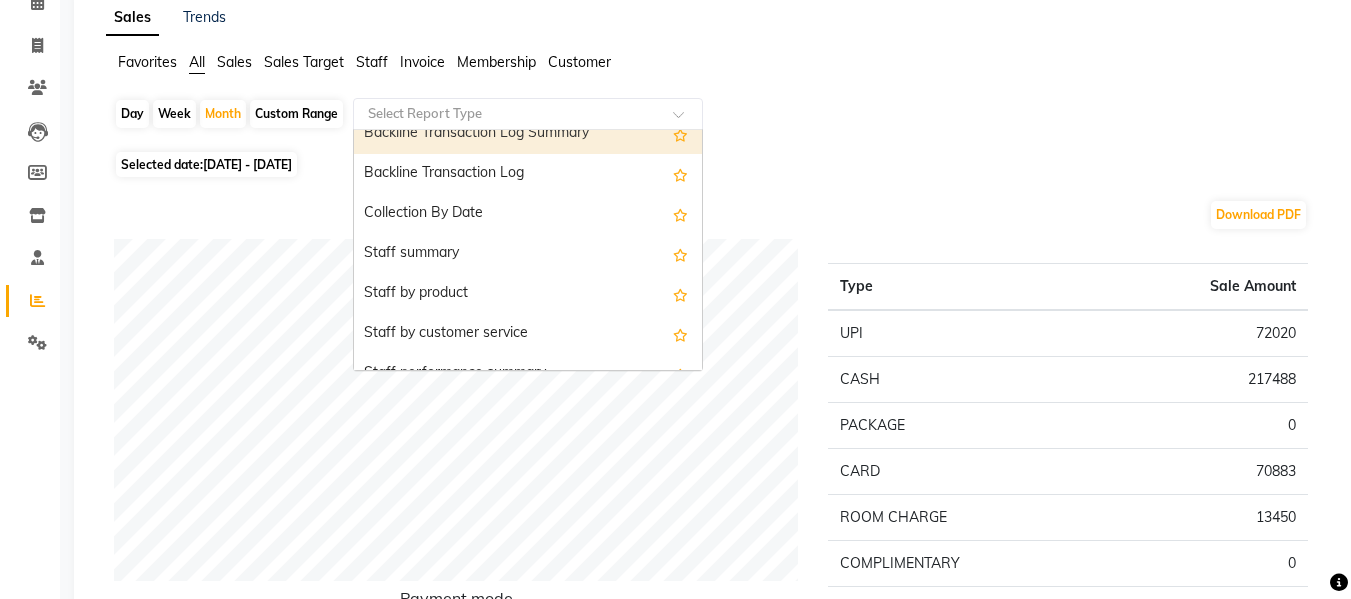 scroll, scrollTop: 600, scrollLeft: 0, axis: vertical 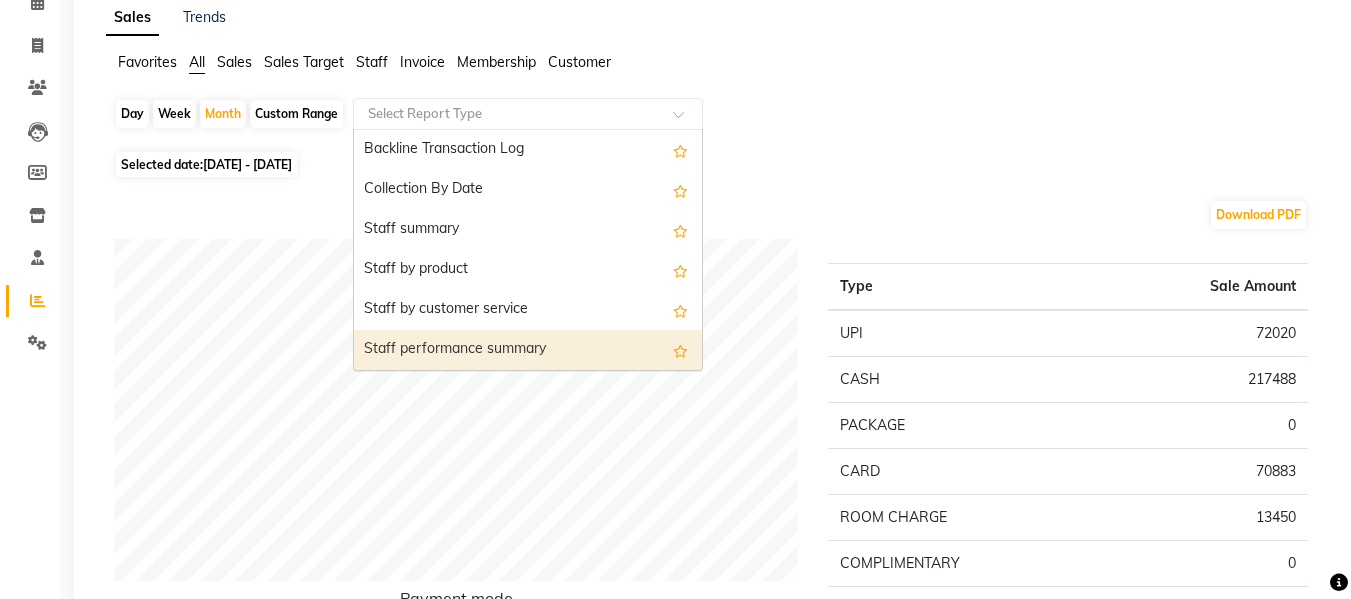 click on "Staff performance summary" at bounding box center [528, 350] 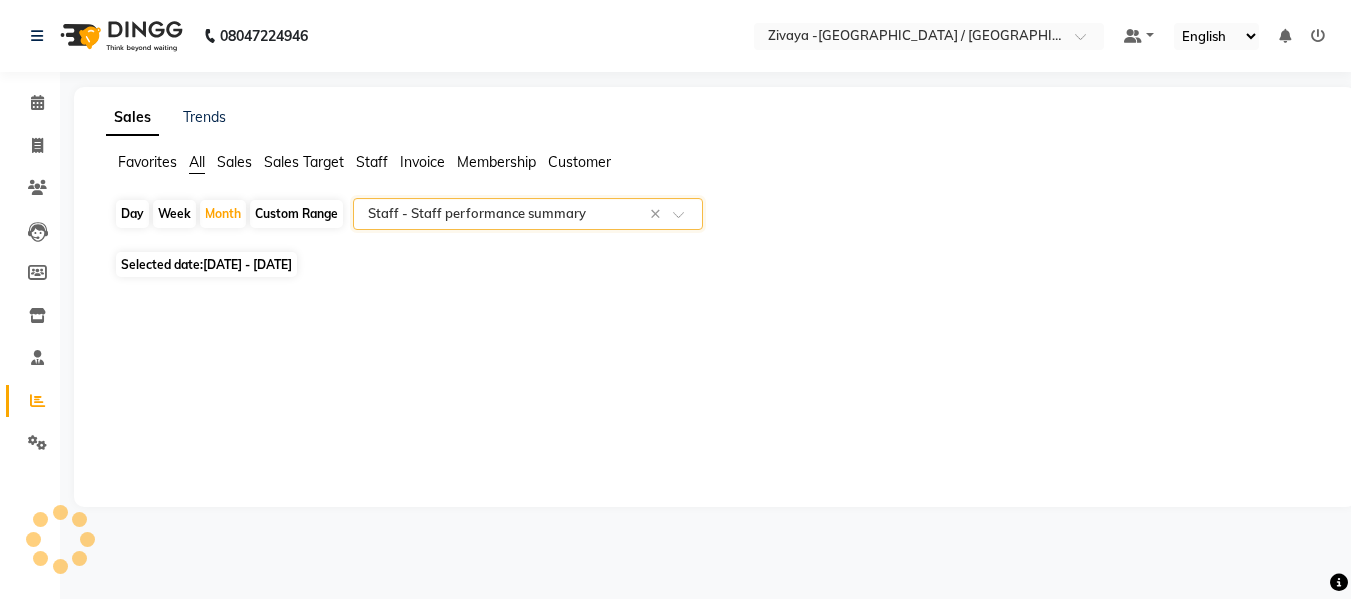 scroll, scrollTop: 0, scrollLeft: 0, axis: both 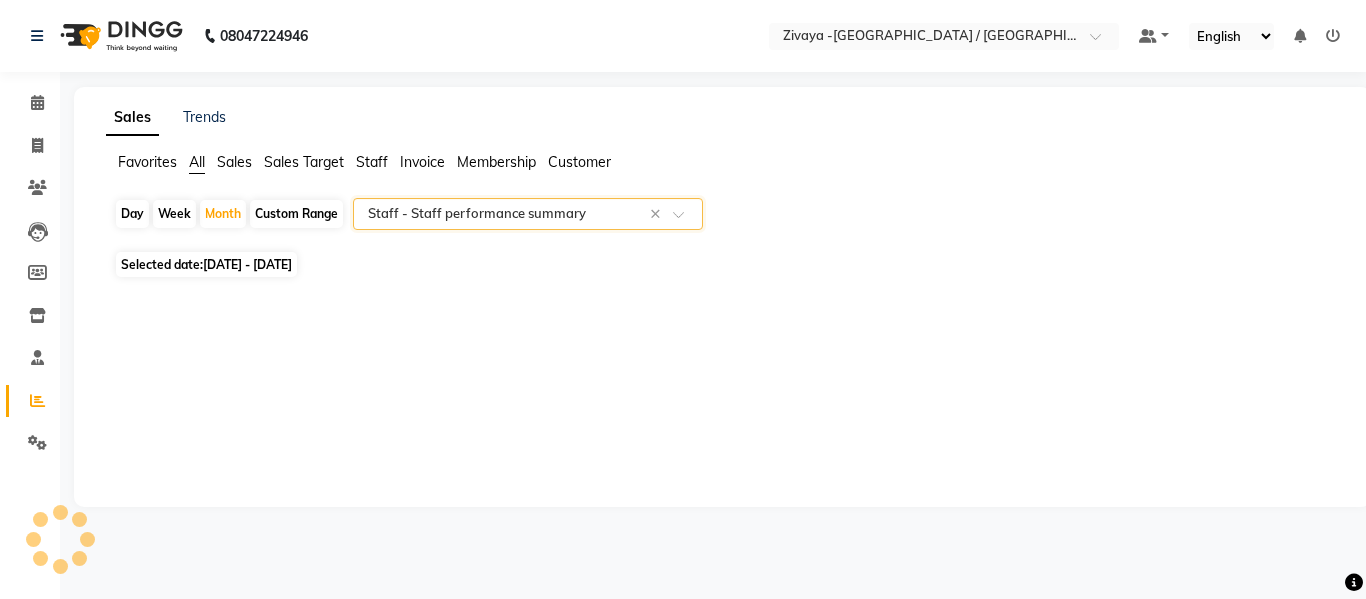 click on "[DATE] - [DATE]" 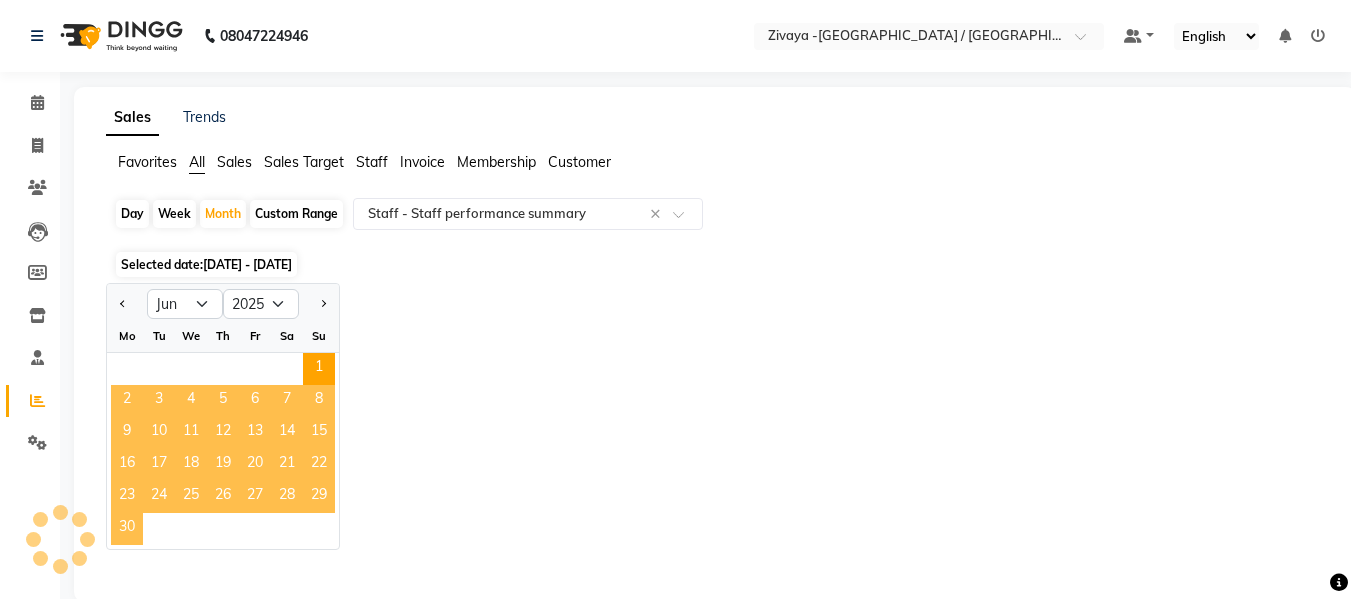 click on "30" 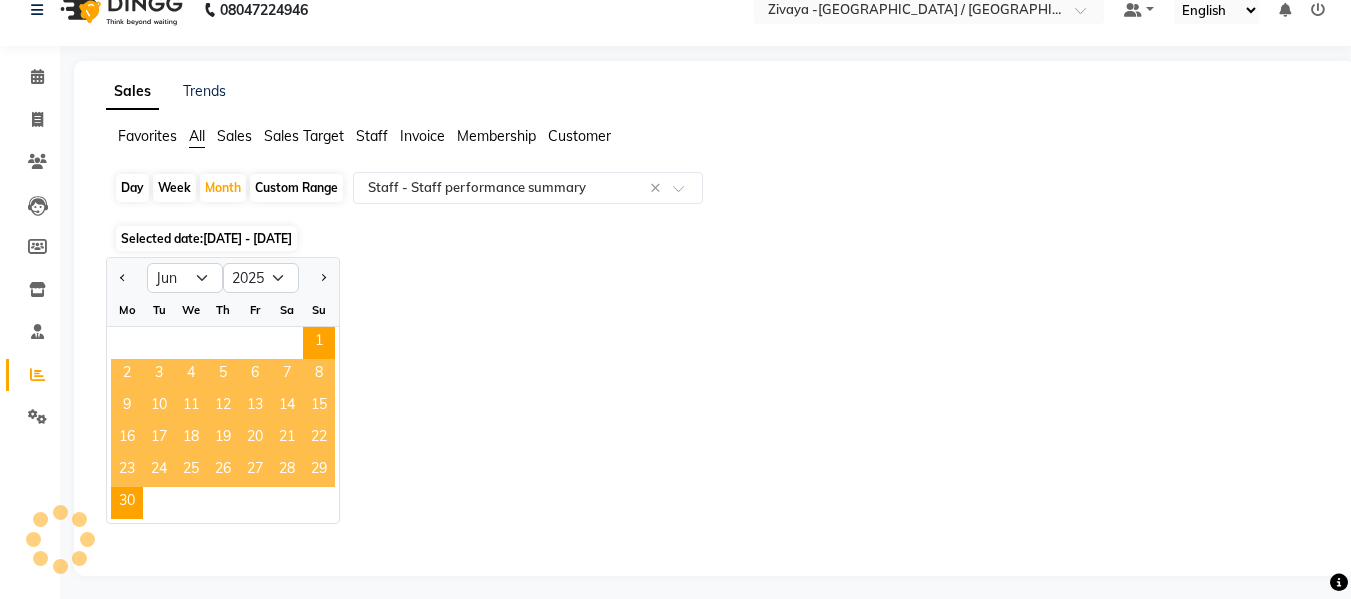 scroll, scrollTop: 33, scrollLeft: 0, axis: vertical 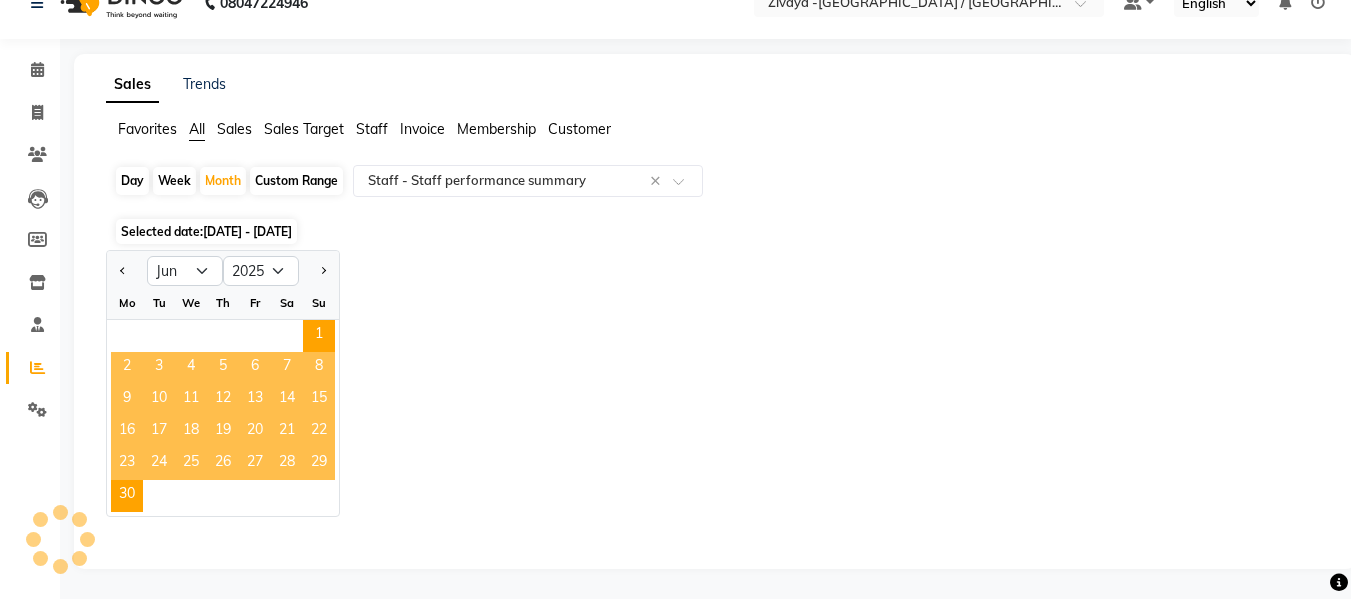 select on "full_report" 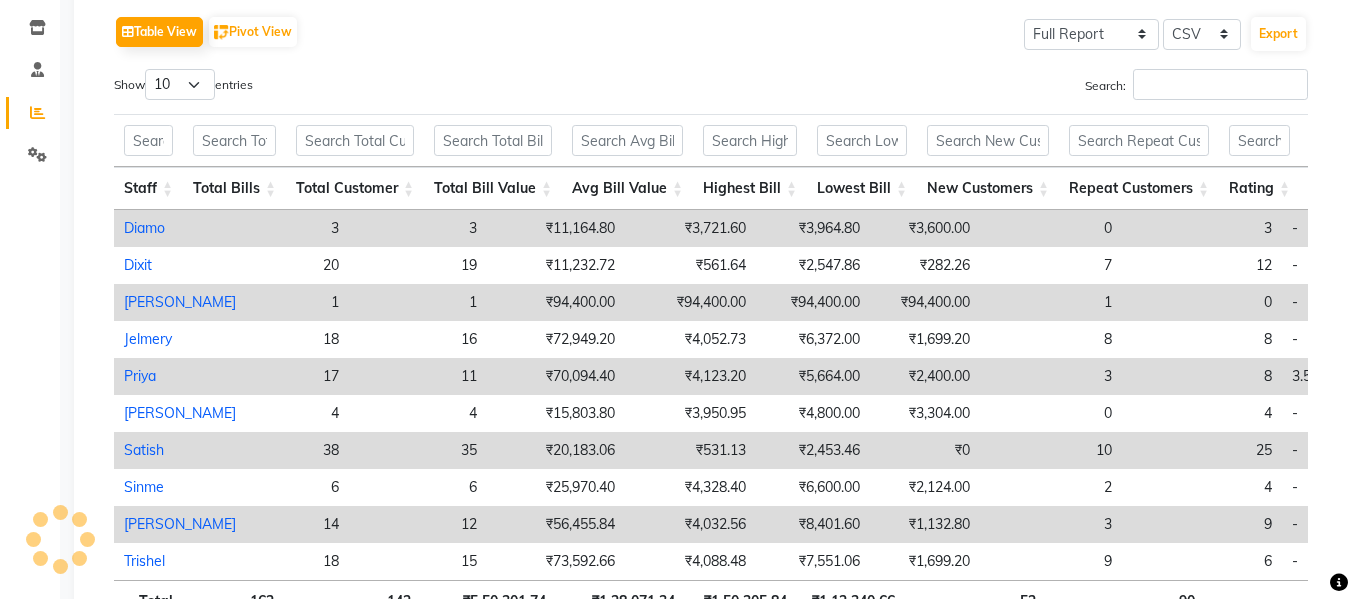 scroll, scrollTop: 333, scrollLeft: 0, axis: vertical 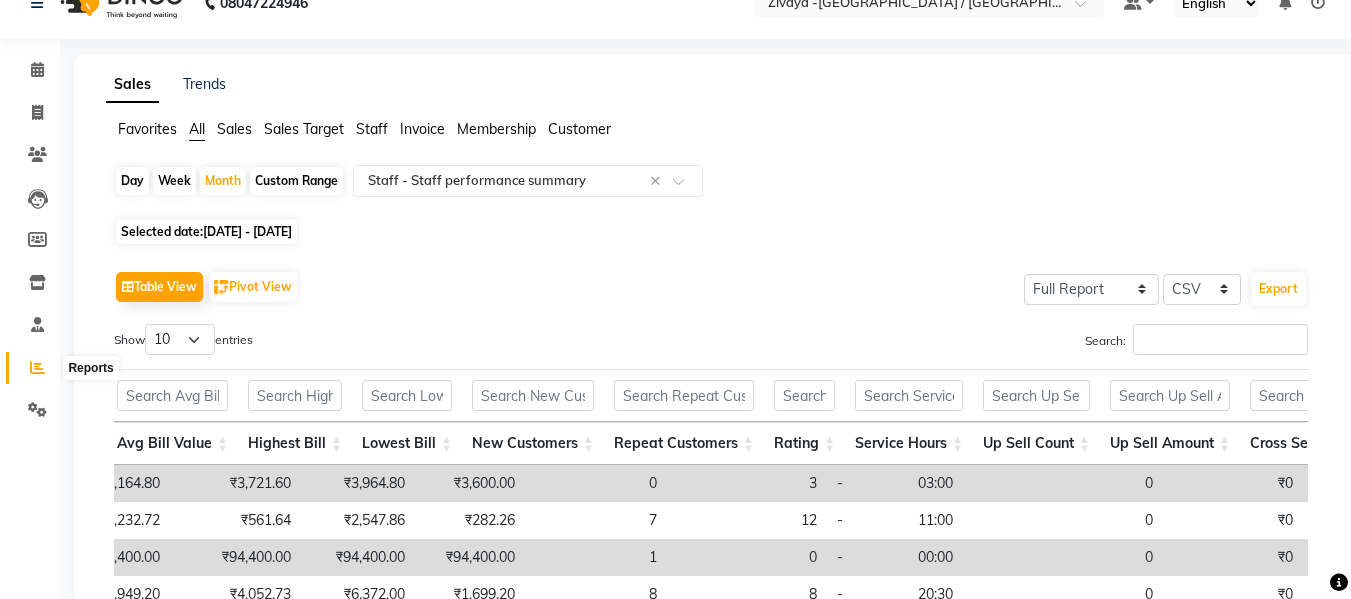click 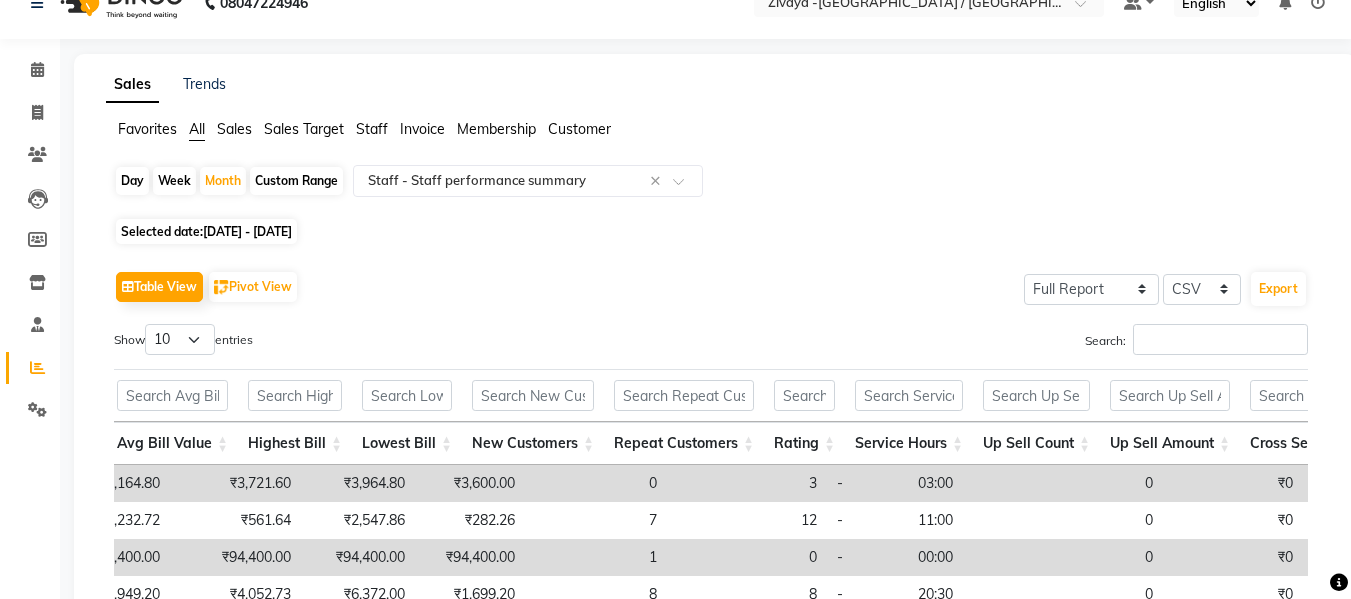 click on "Day" 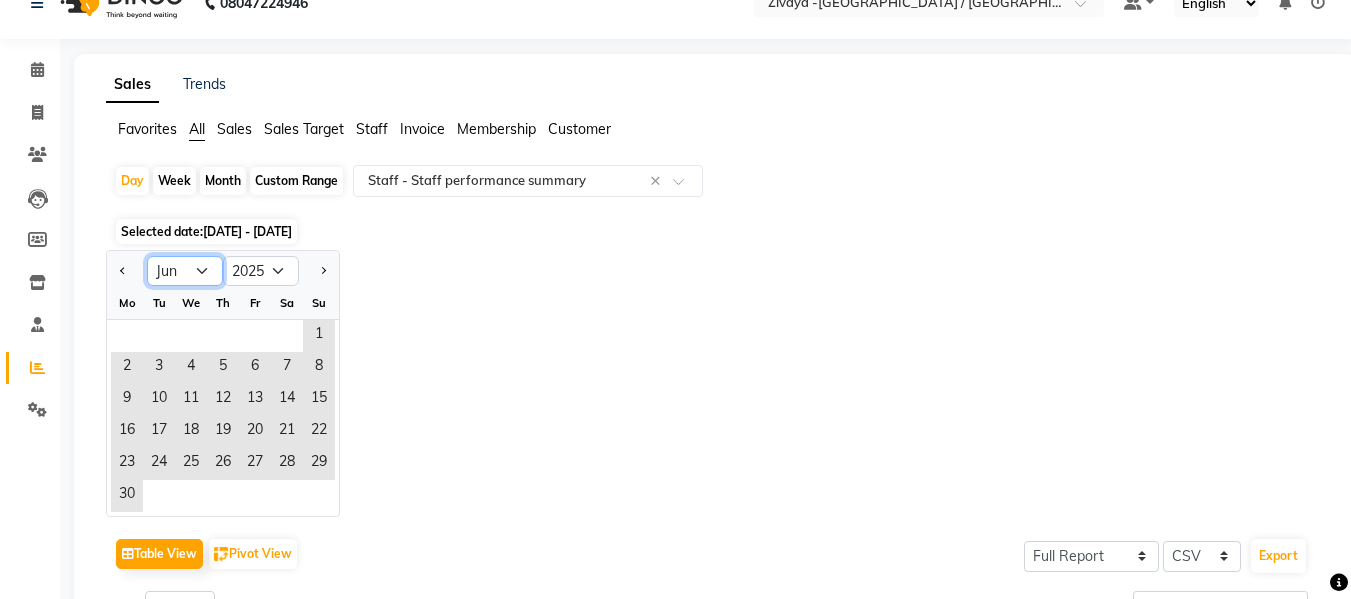 click on "Jan Feb Mar Apr May Jun [DATE] Aug Sep Oct Nov Dec" 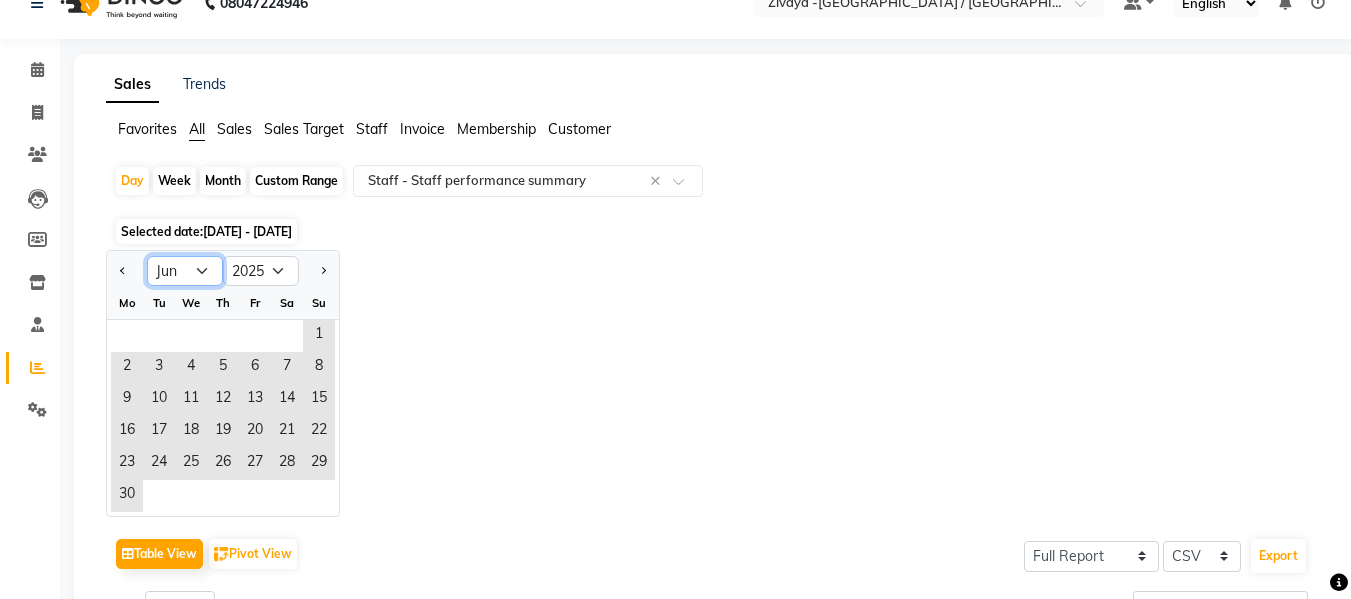 select on "7" 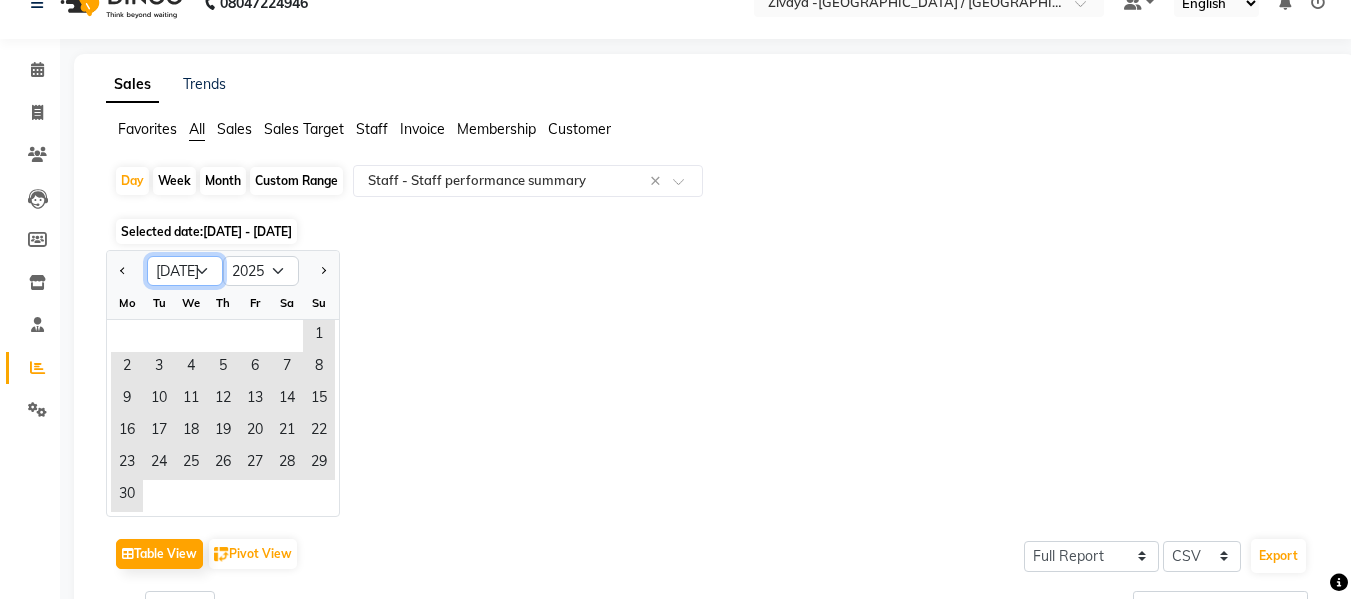 click on "Jan Feb Mar Apr May Jun [DATE] Aug Sep Oct Nov Dec" 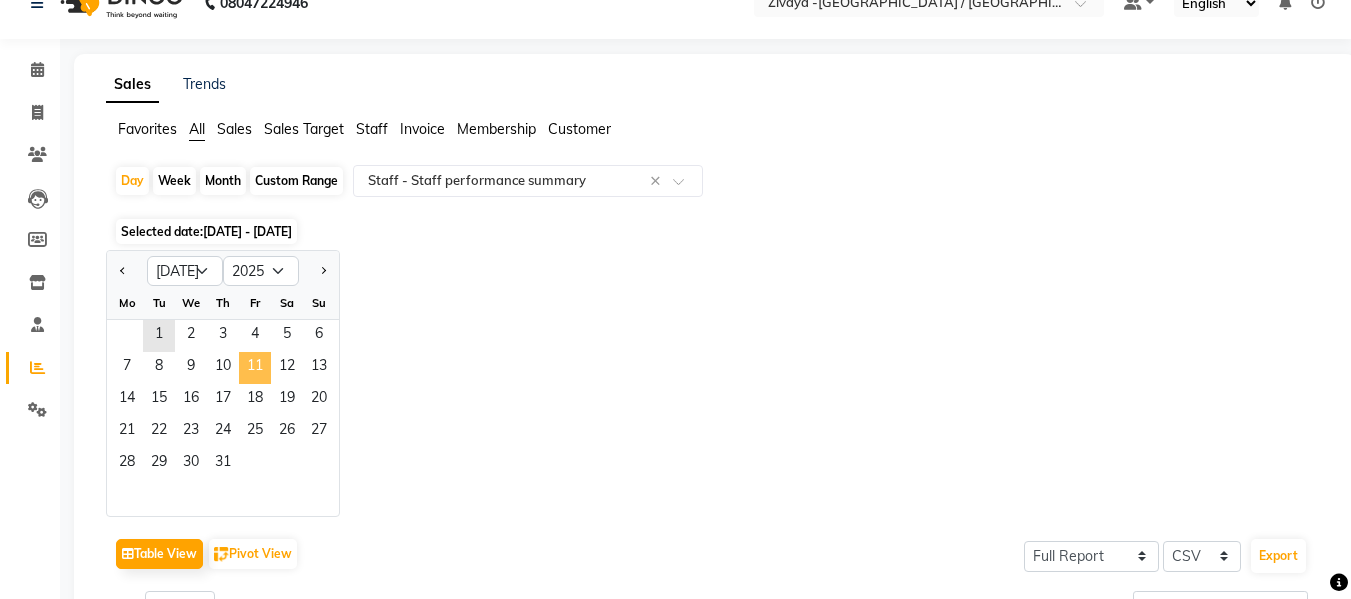 click on "11" 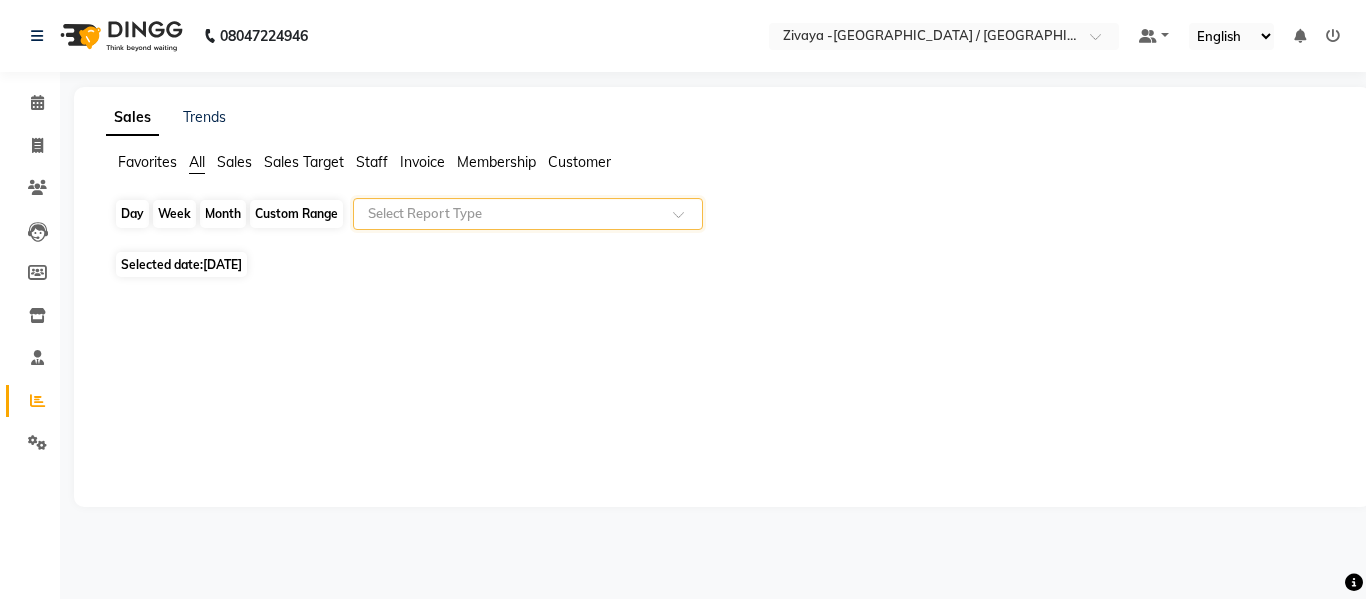 click on "Day" 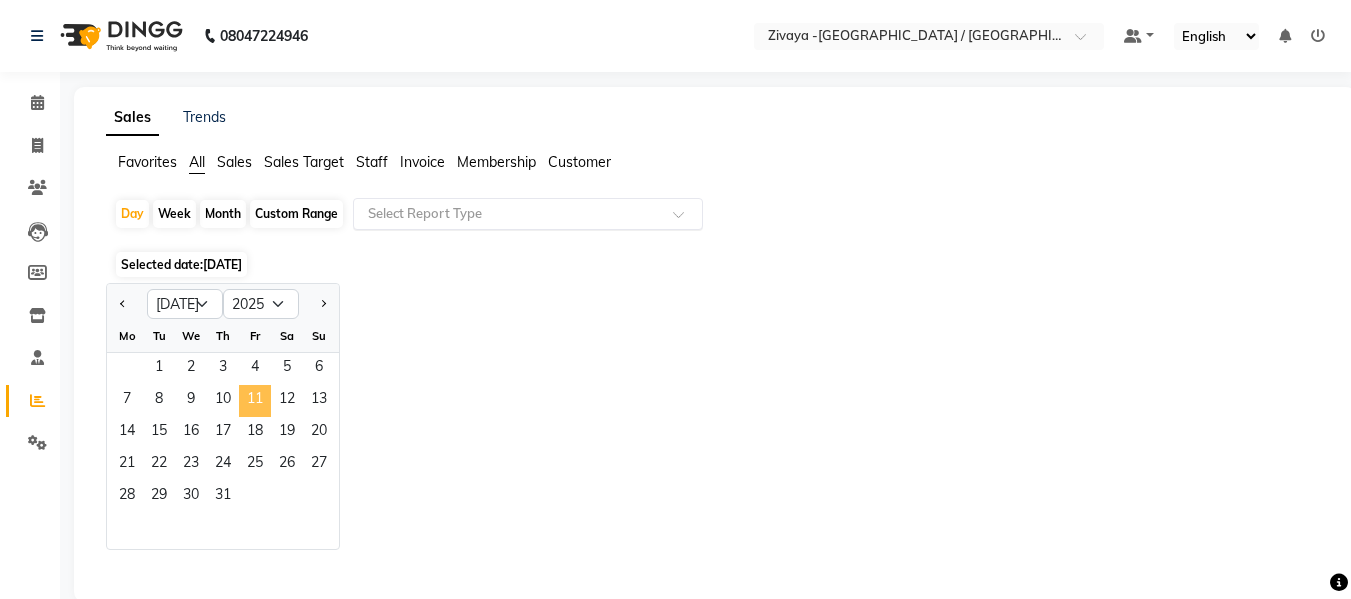 click on "11" 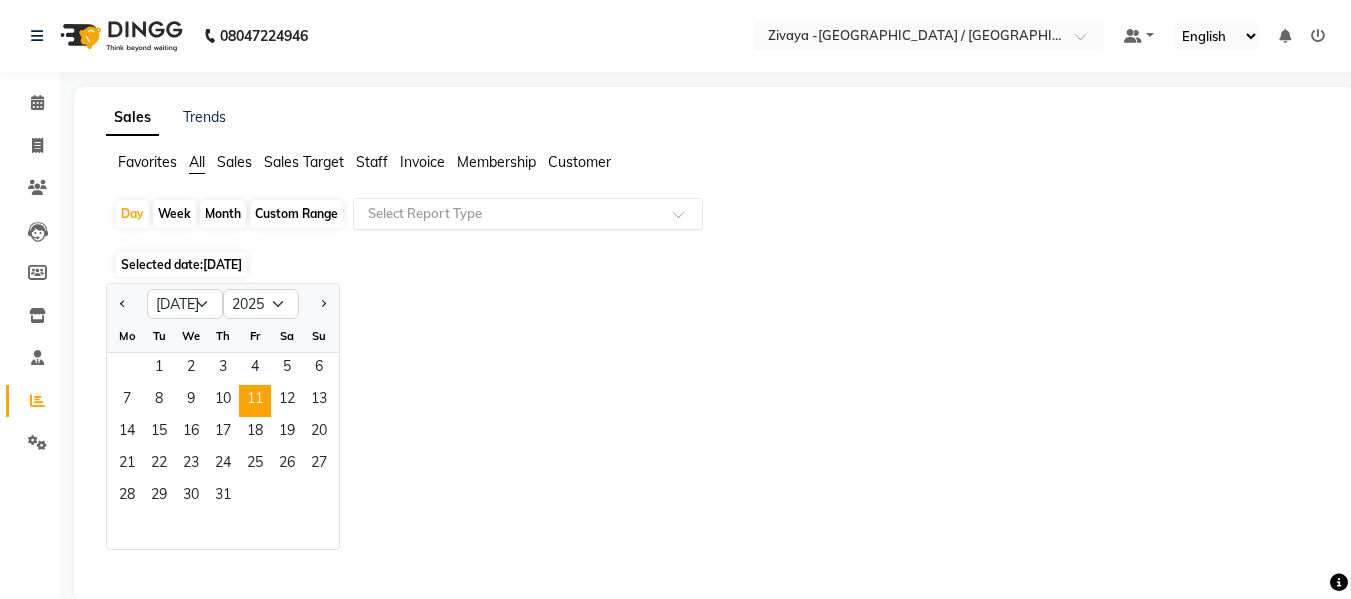 click on "Sales" 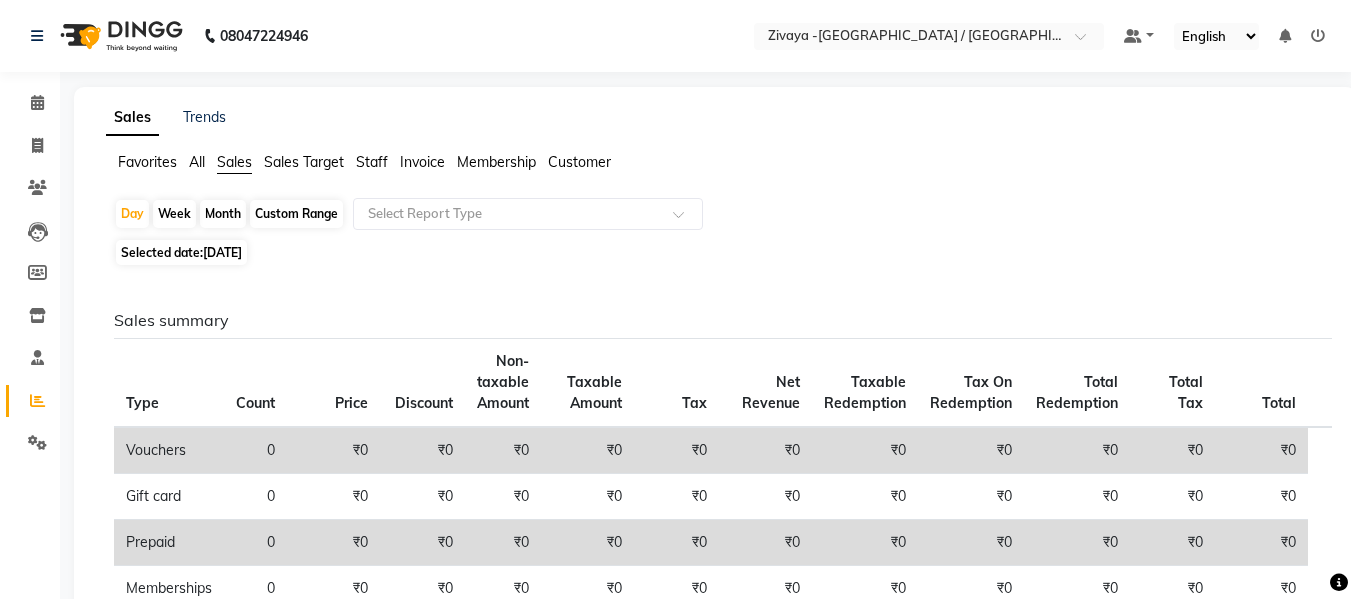click on "All" 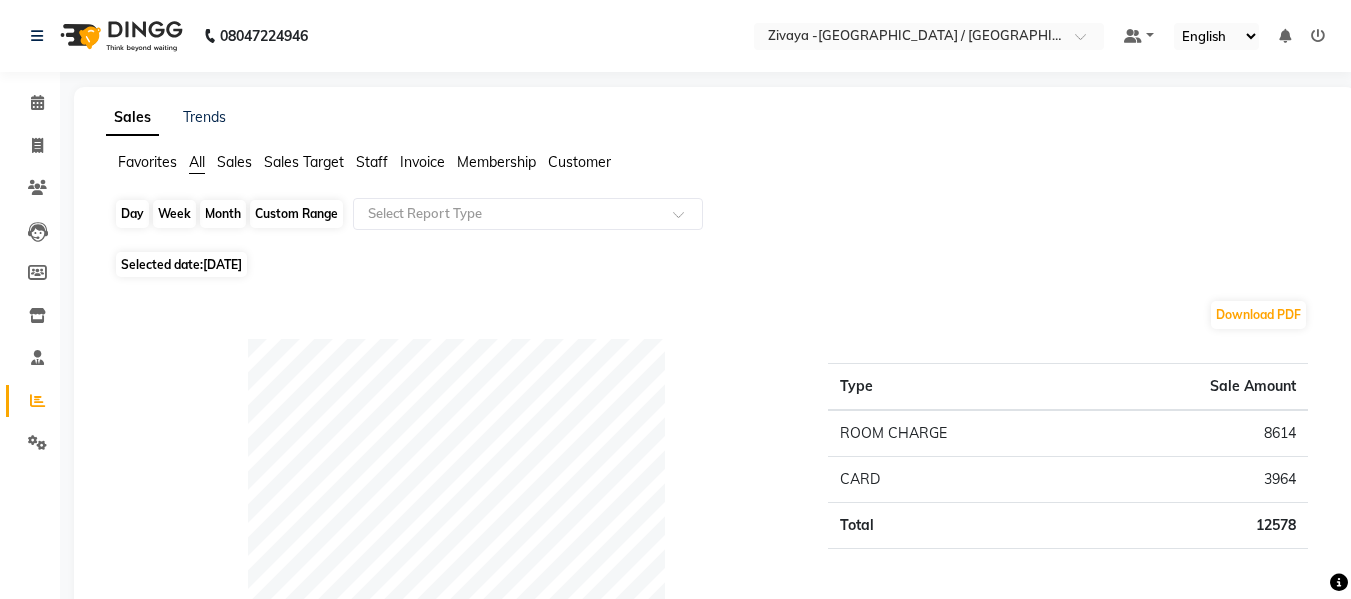 click on "Day" 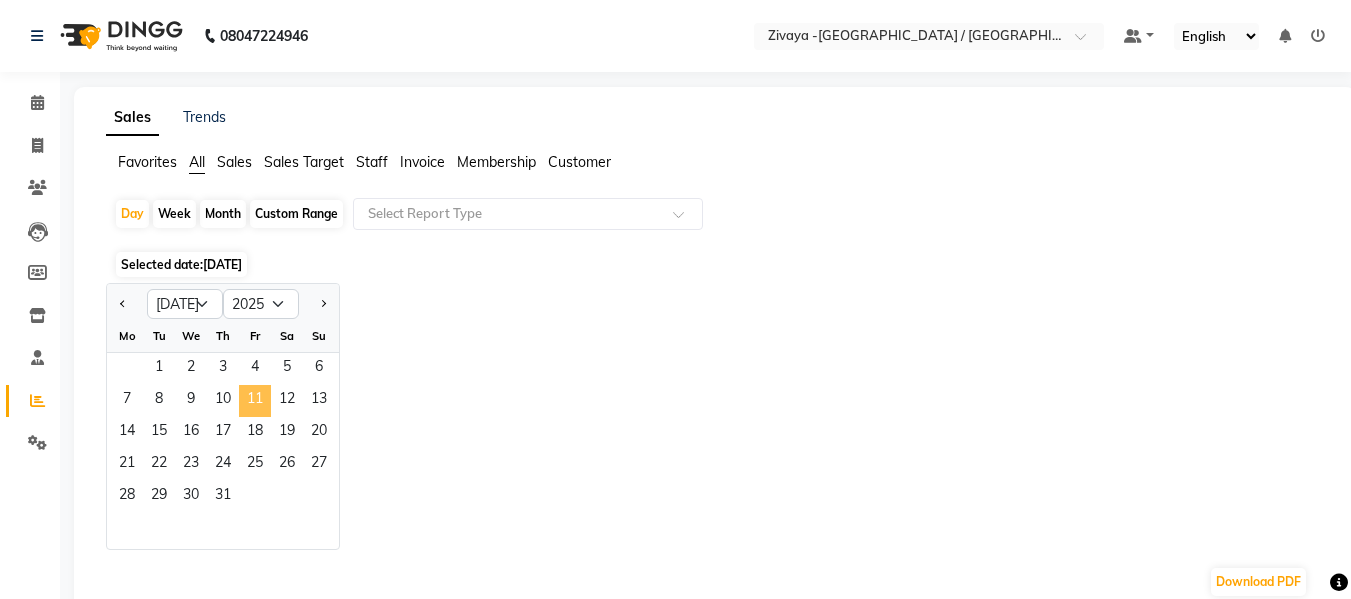 click on "11" 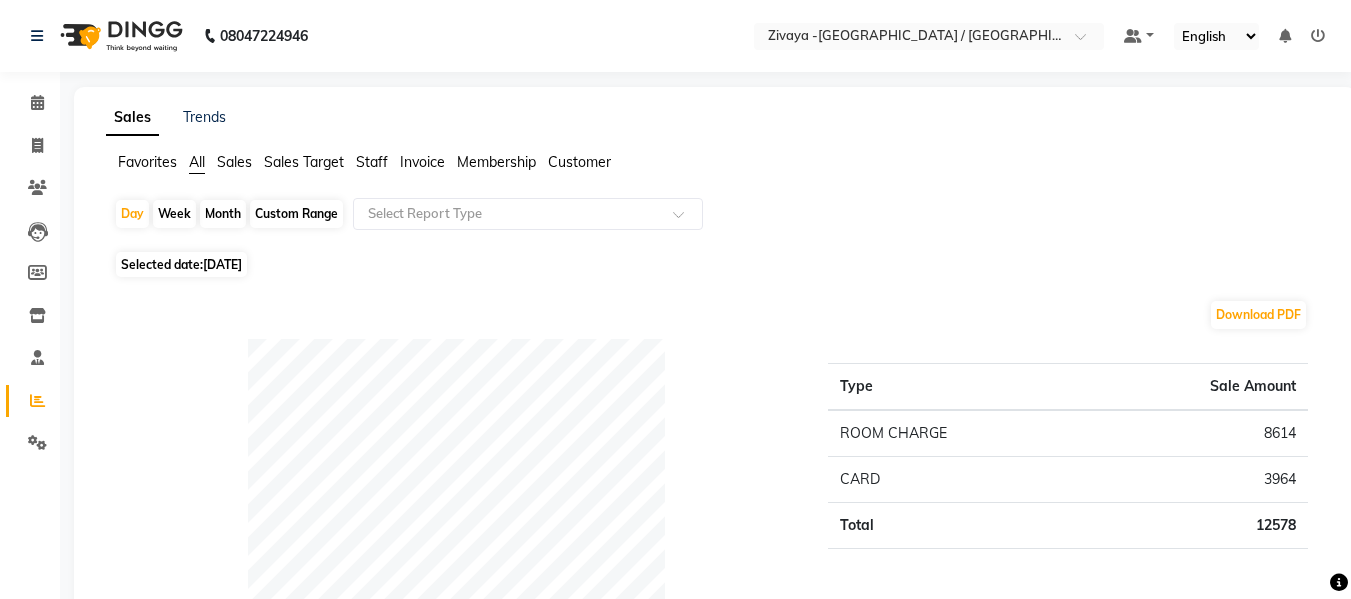click on "Month" 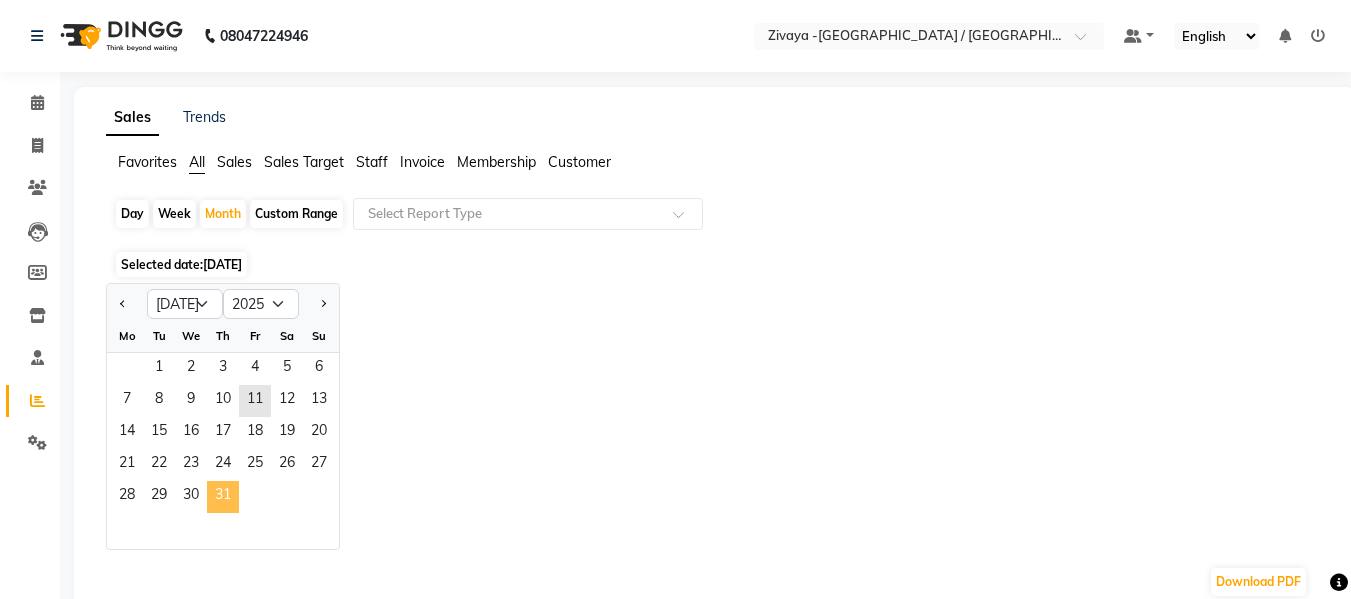 click on "31" 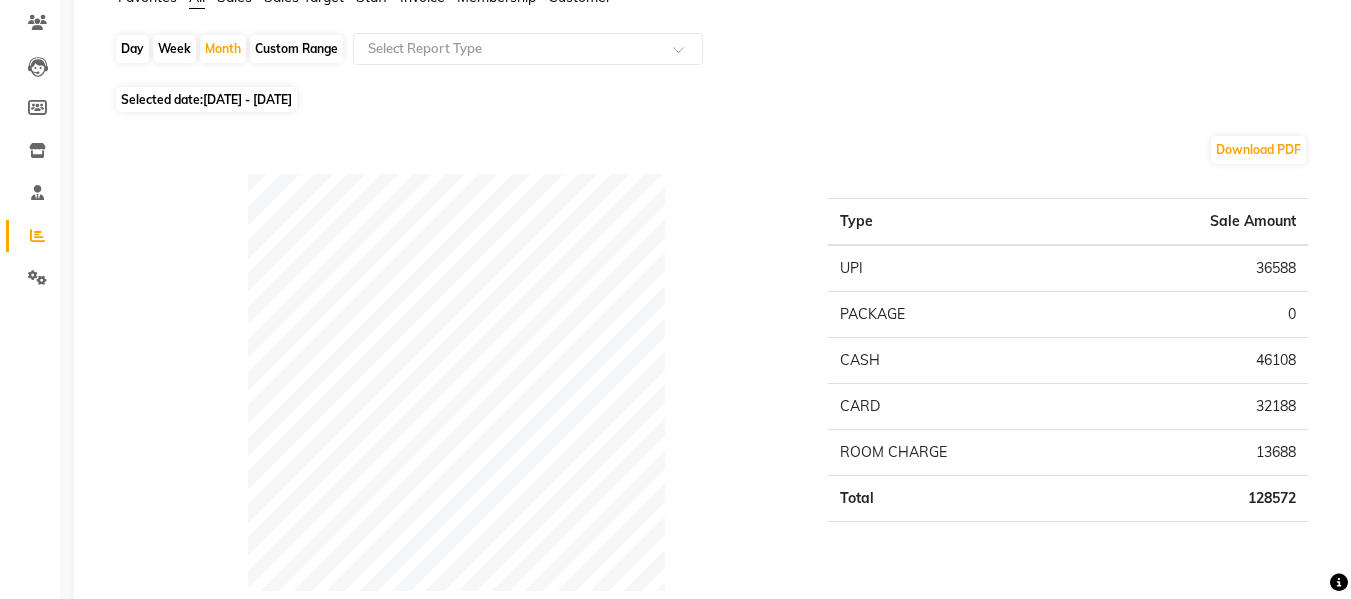 scroll, scrollTop: 200, scrollLeft: 0, axis: vertical 